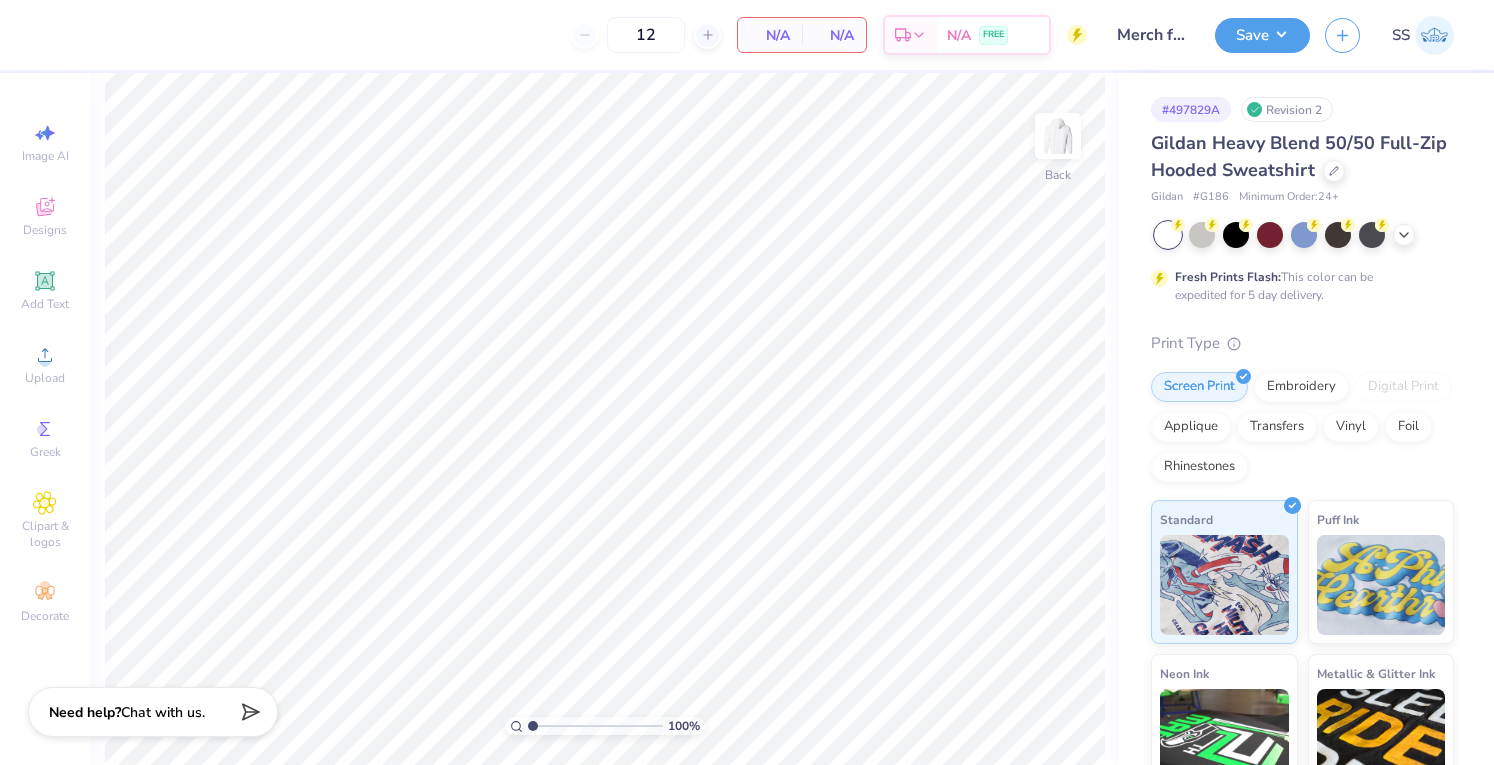 scroll, scrollTop: 0, scrollLeft: 0, axis: both 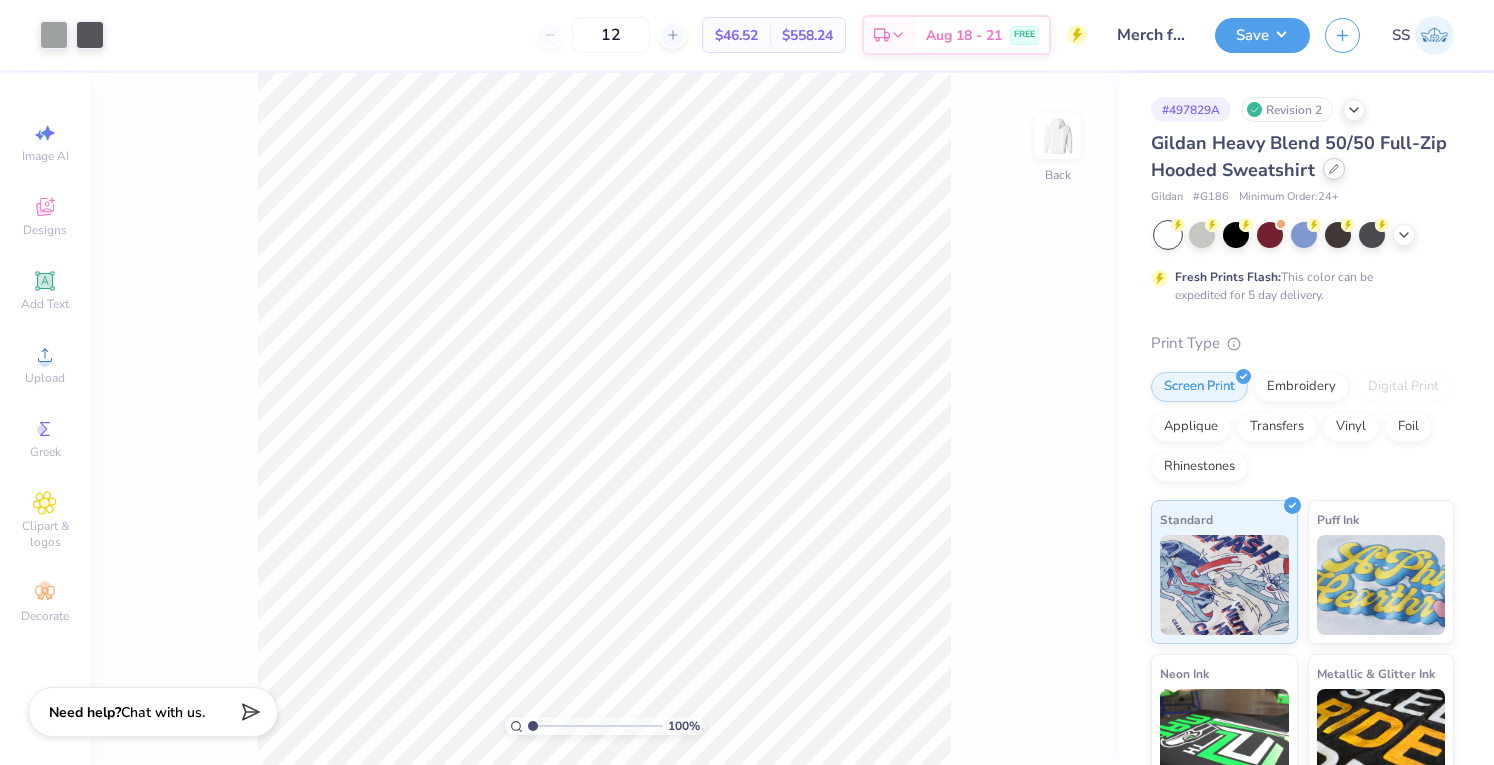 click at bounding box center [1334, 169] 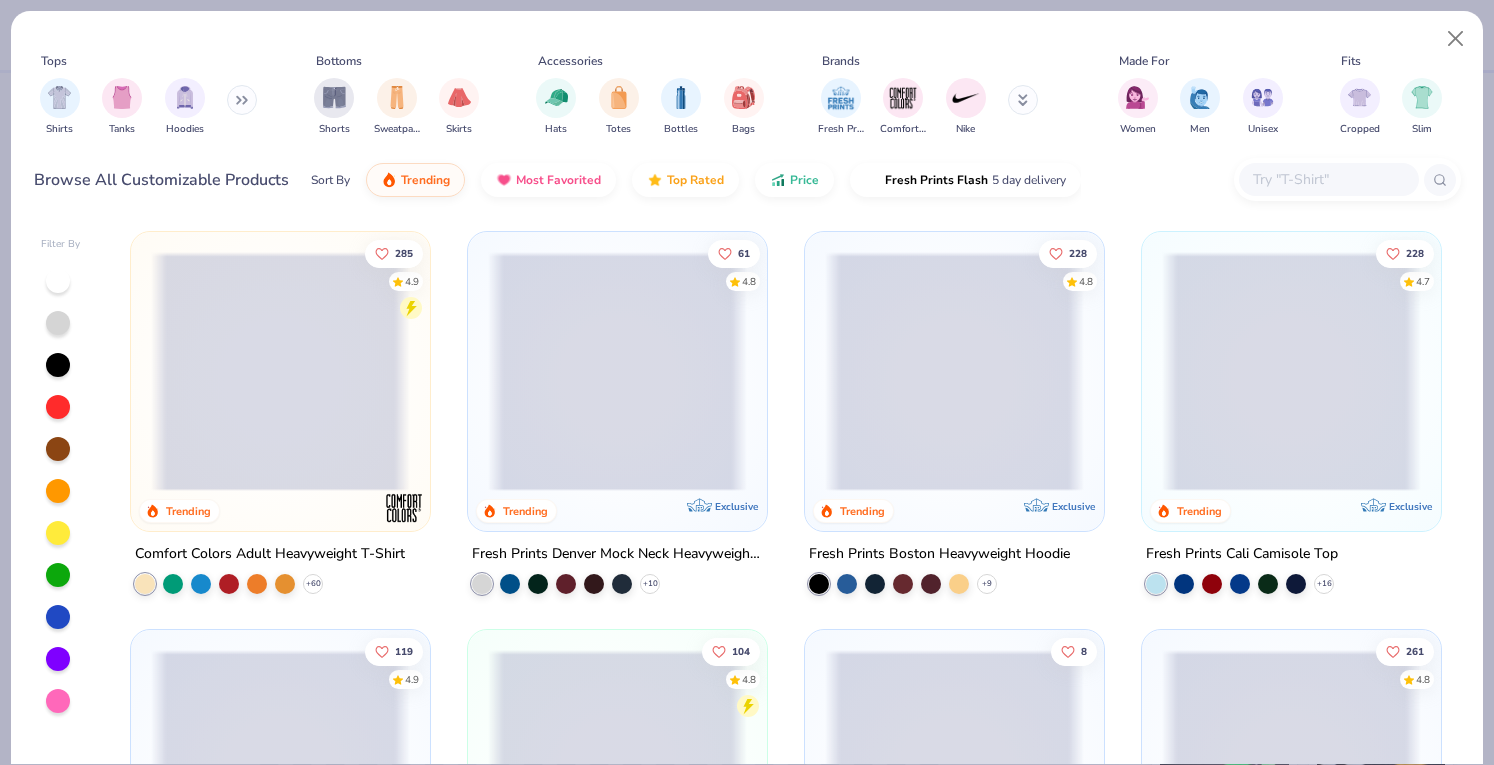 click at bounding box center (1328, 179) 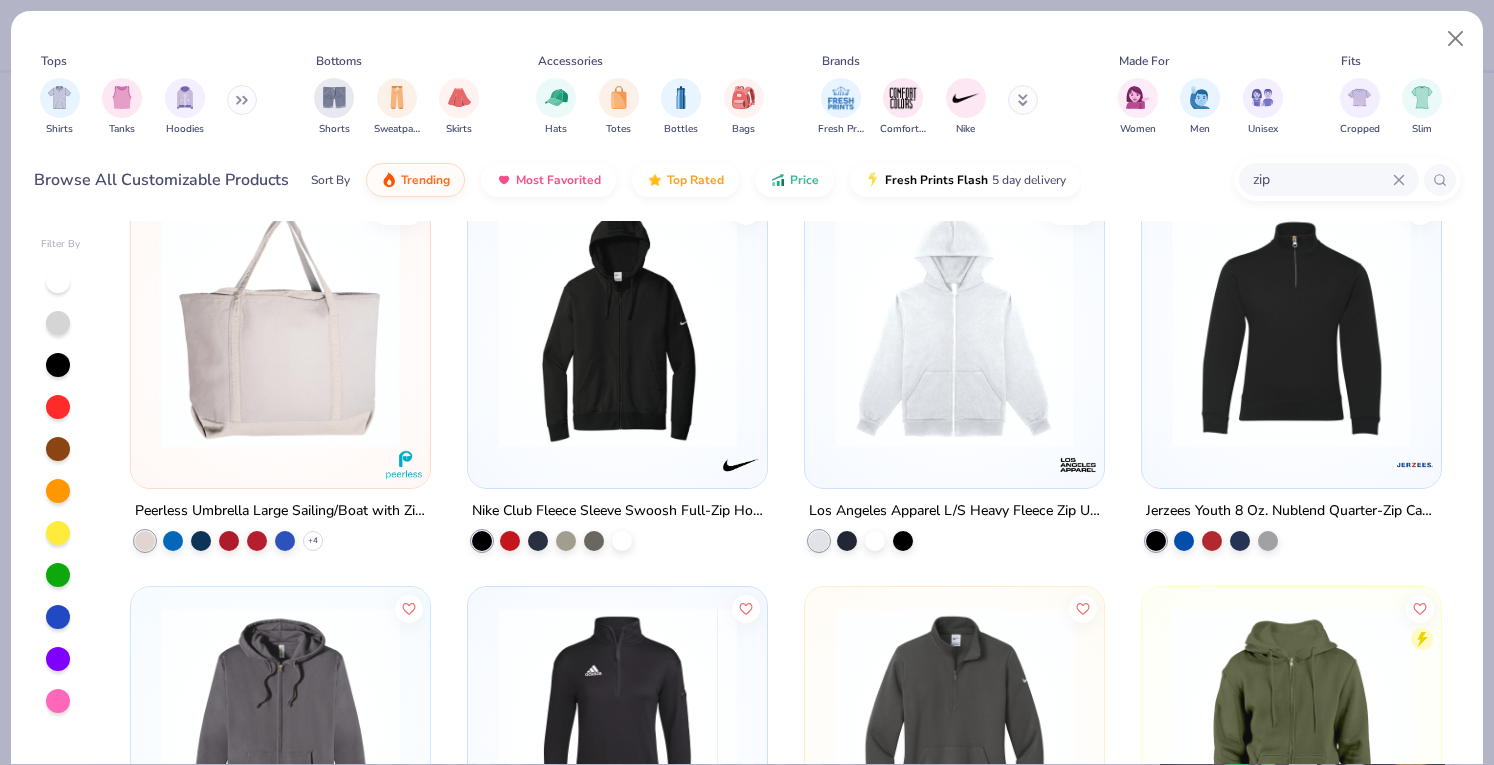 scroll, scrollTop: 1239, scrollLeft: 0, axis: vertical 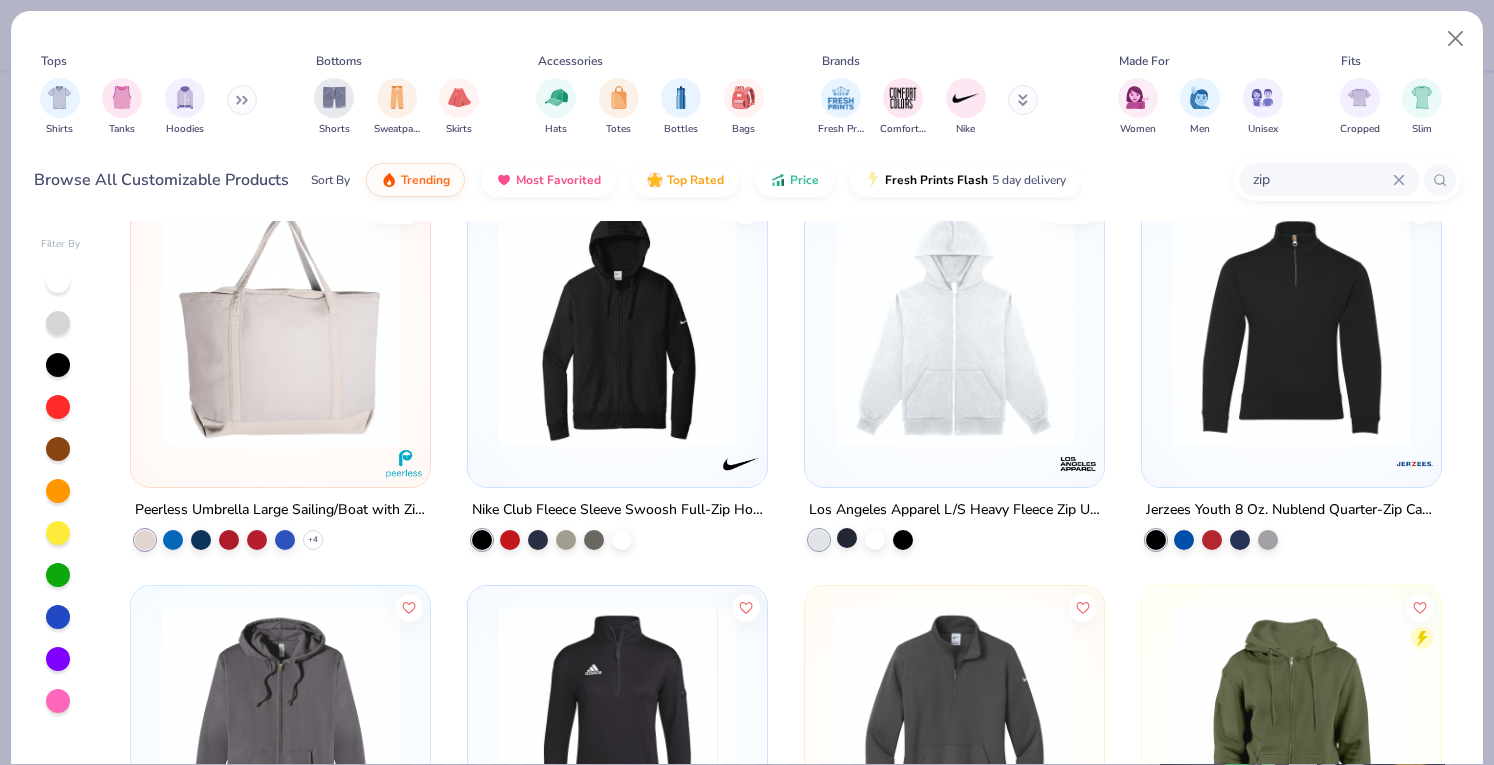 click on "[ID] Los Angeles Apparel L/S Heavy Fleece Zip Up 14 Oz" at bounding box center [954, 368] 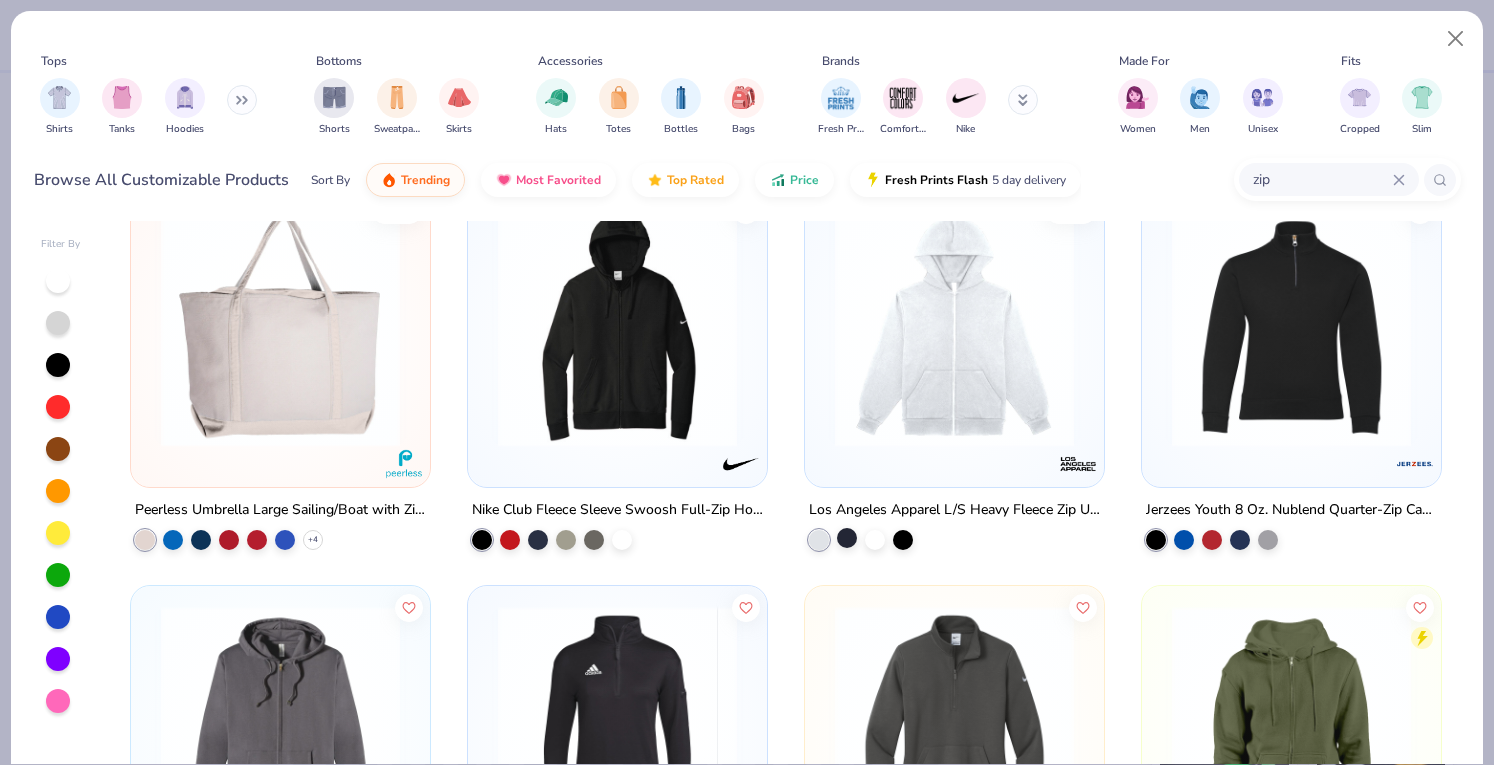 click at bounding box center [847, 538] 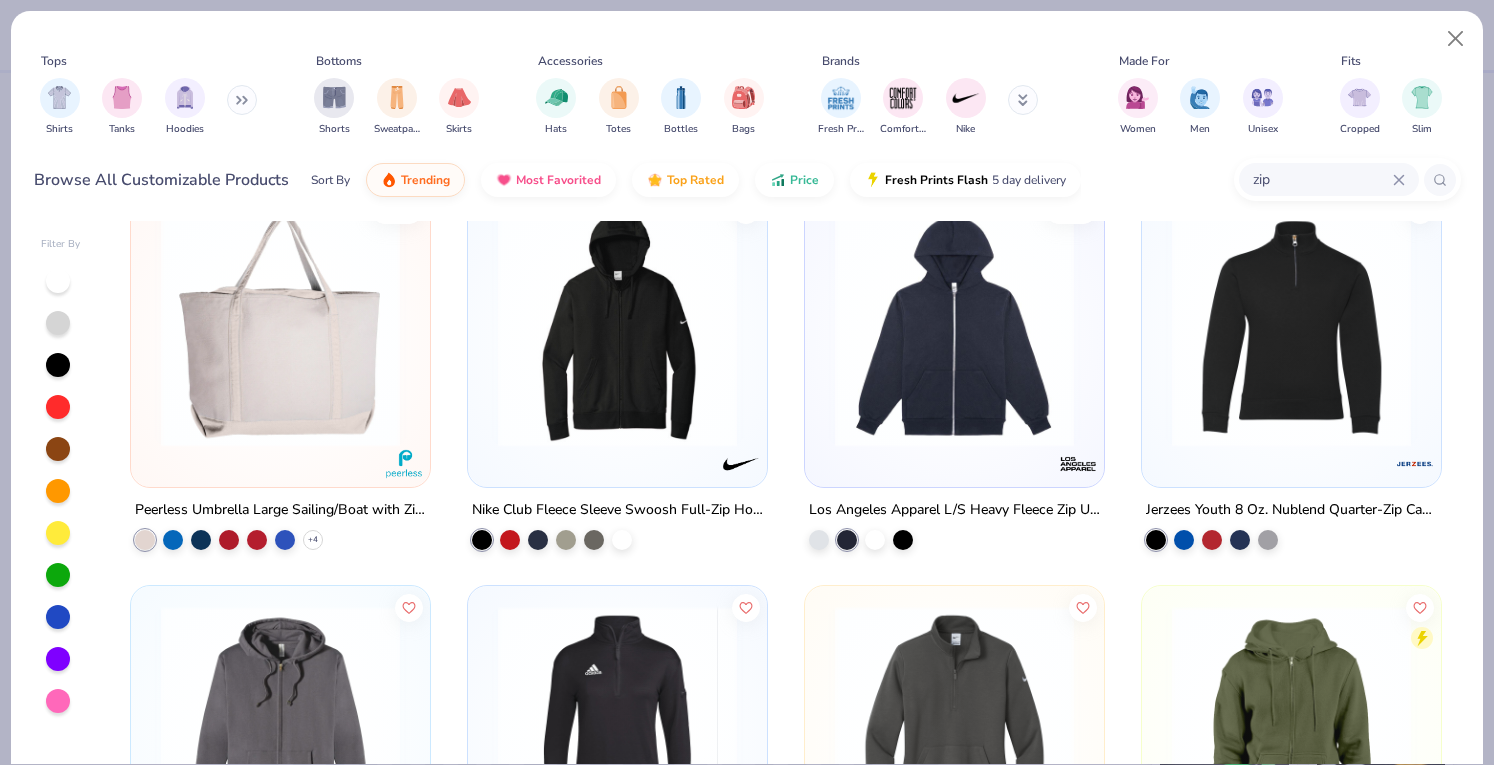click at bounding box center [954, 327] 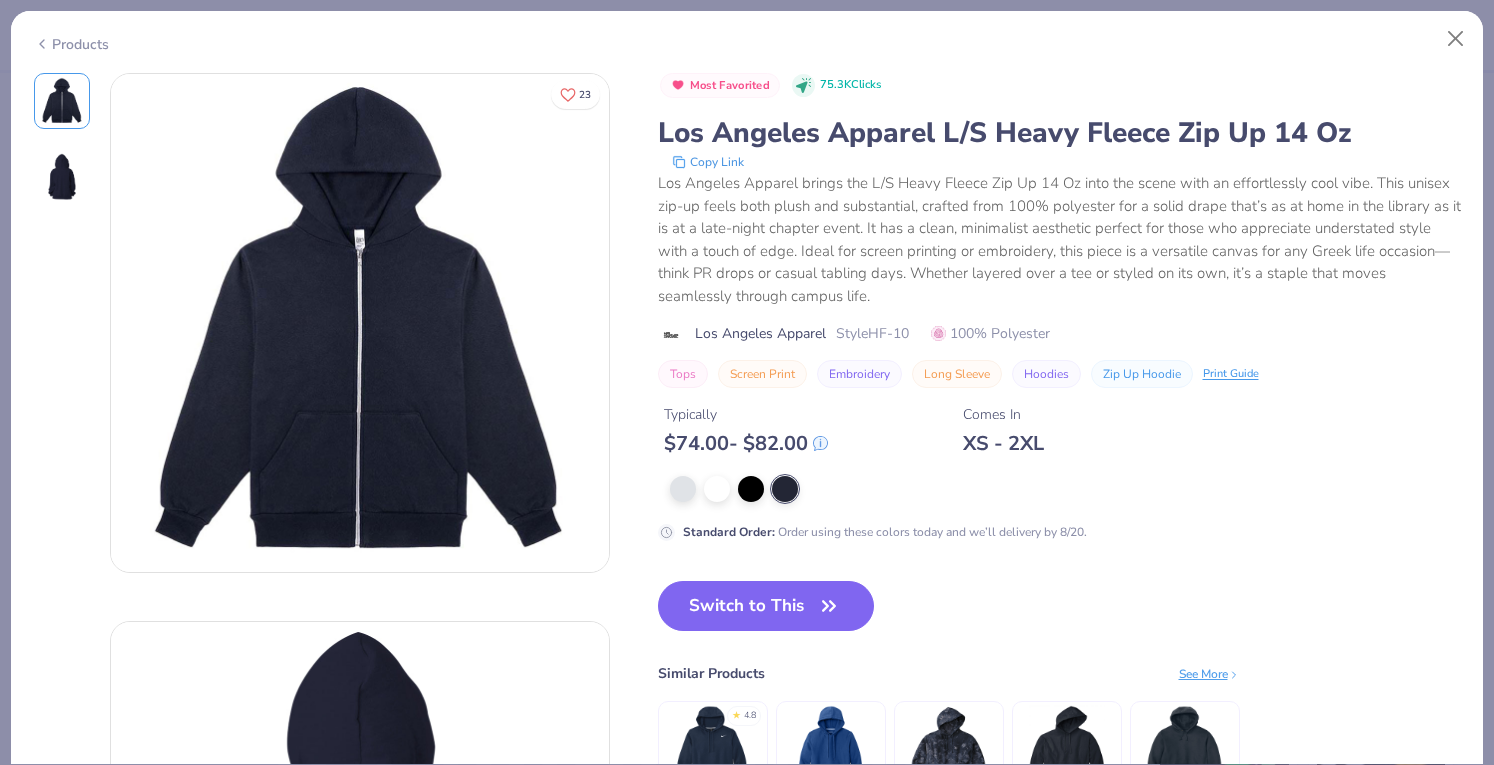 click on "Products" at bounding box center [71, 44] 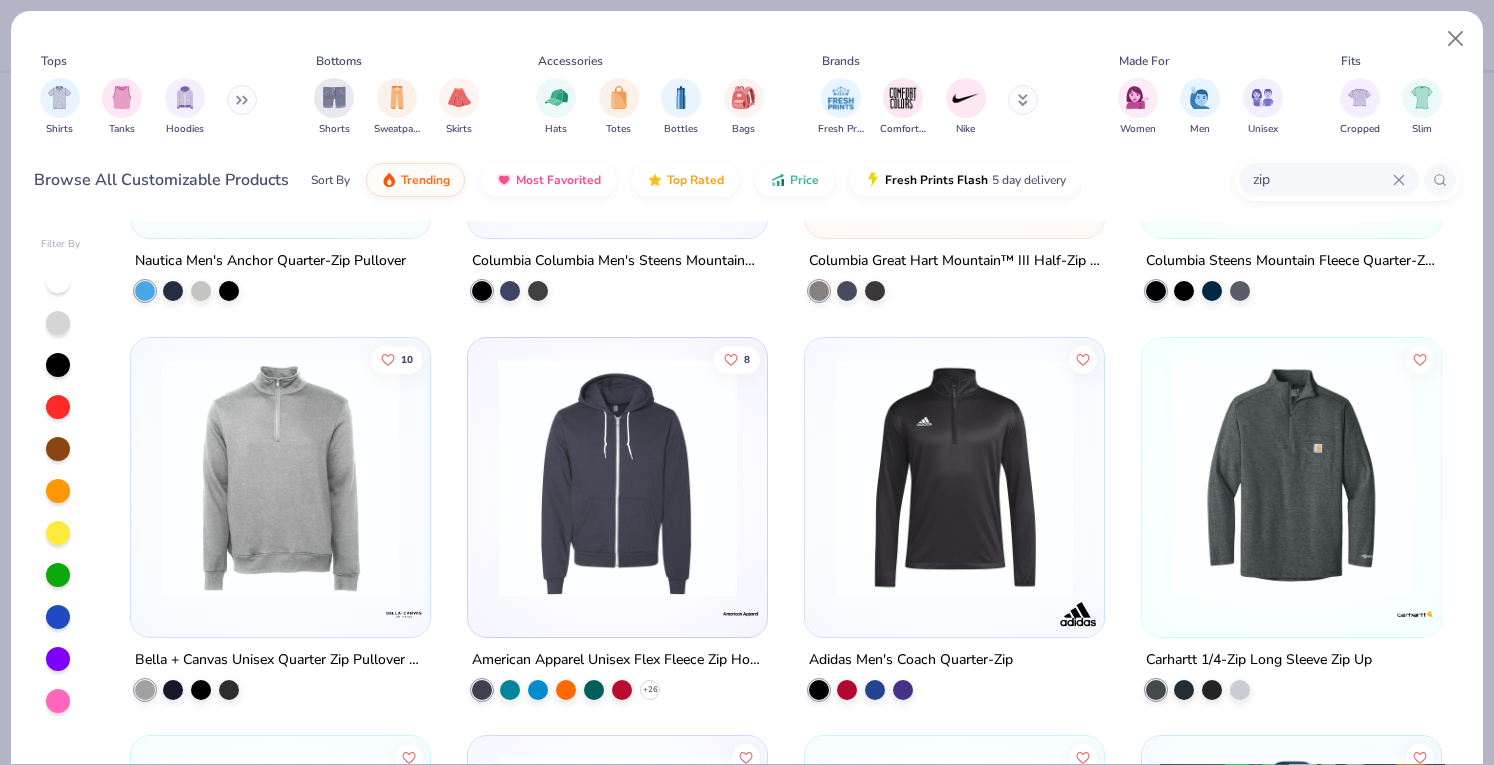 scroll, scrollTop: 3892, scrollLeft: 0, axis: vertical 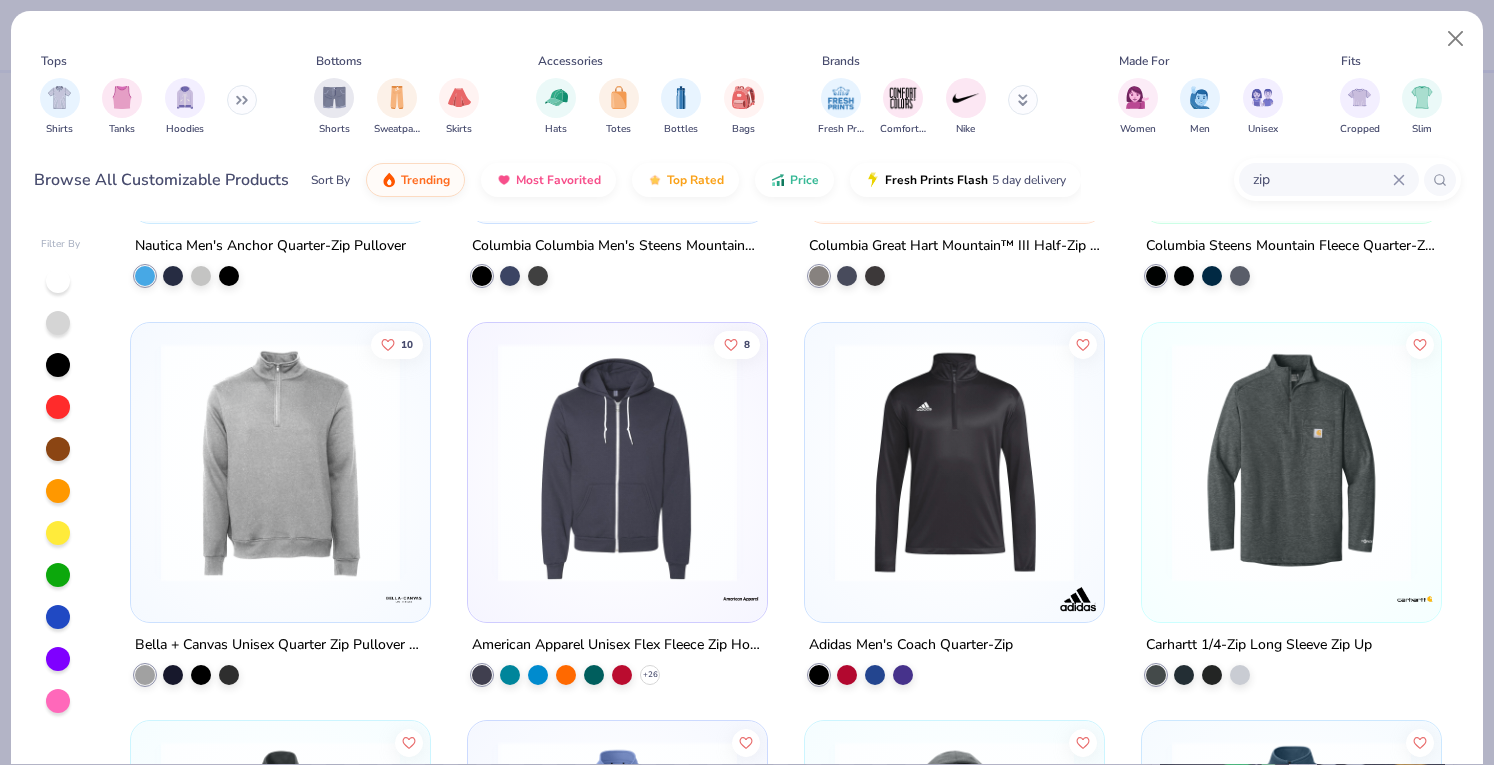 click at bounding box center (617, 461) 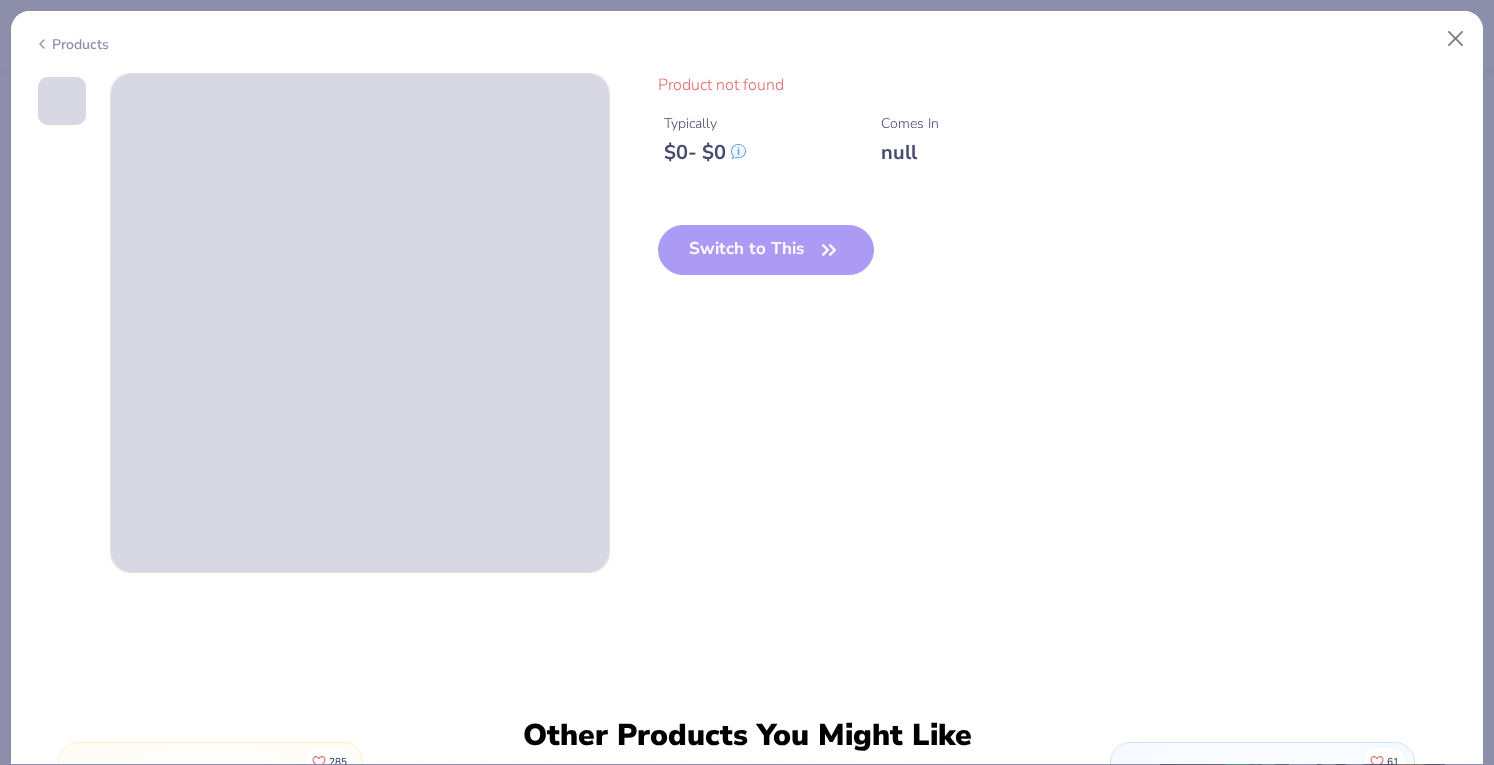 click on "Products" at bounding box center (71, 44) 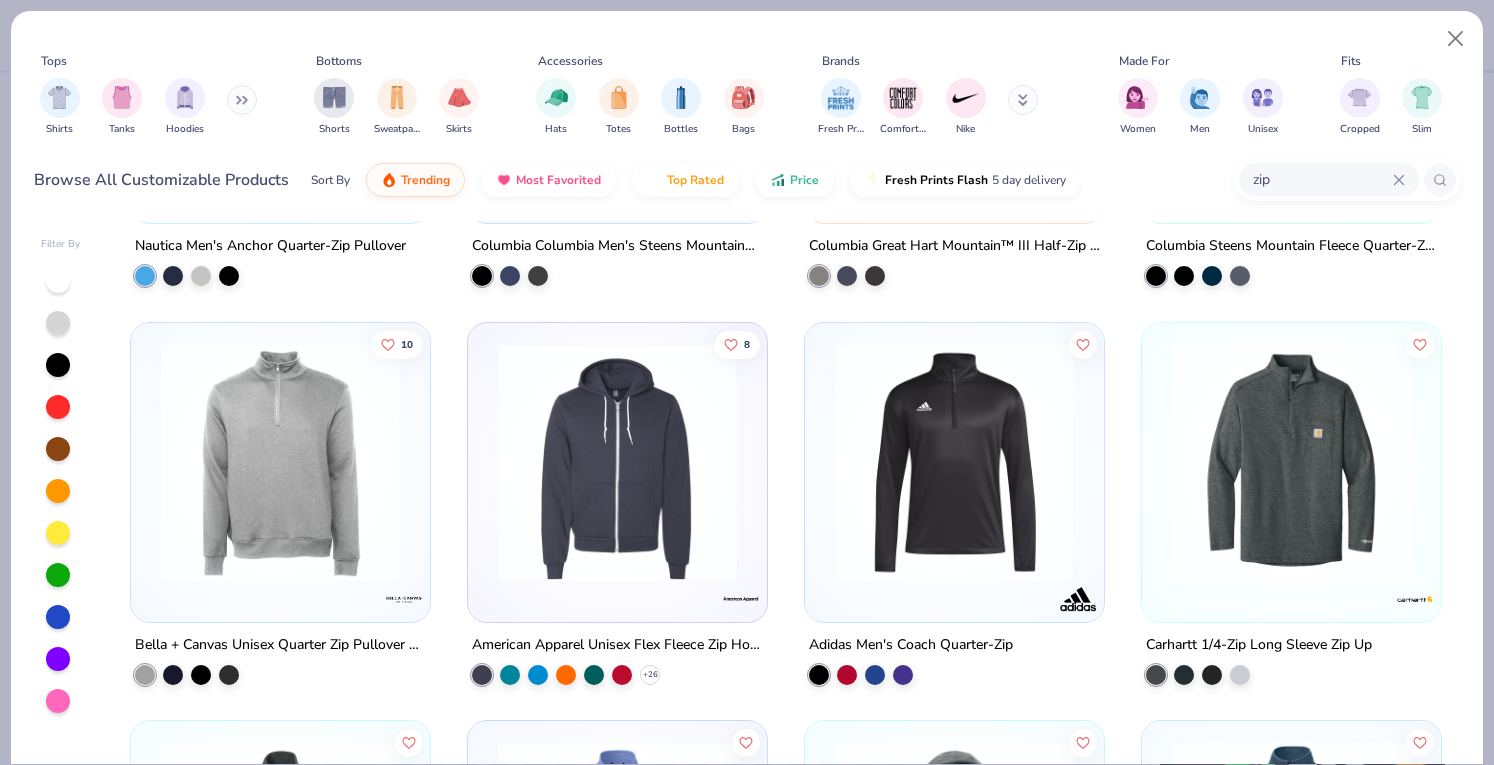 click at bounding box center (617, 461) 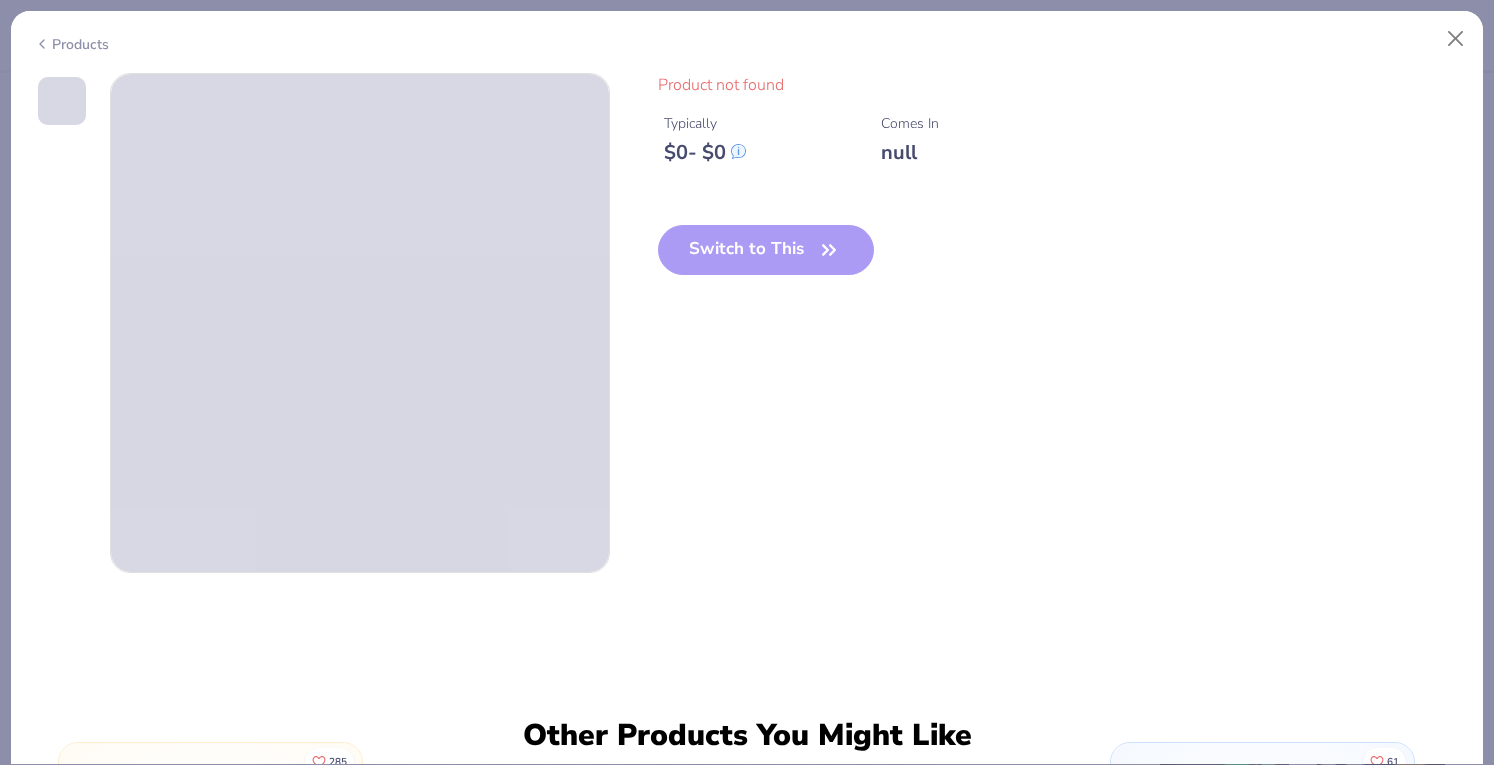 click on "Products" at bounding box center (71, 44) 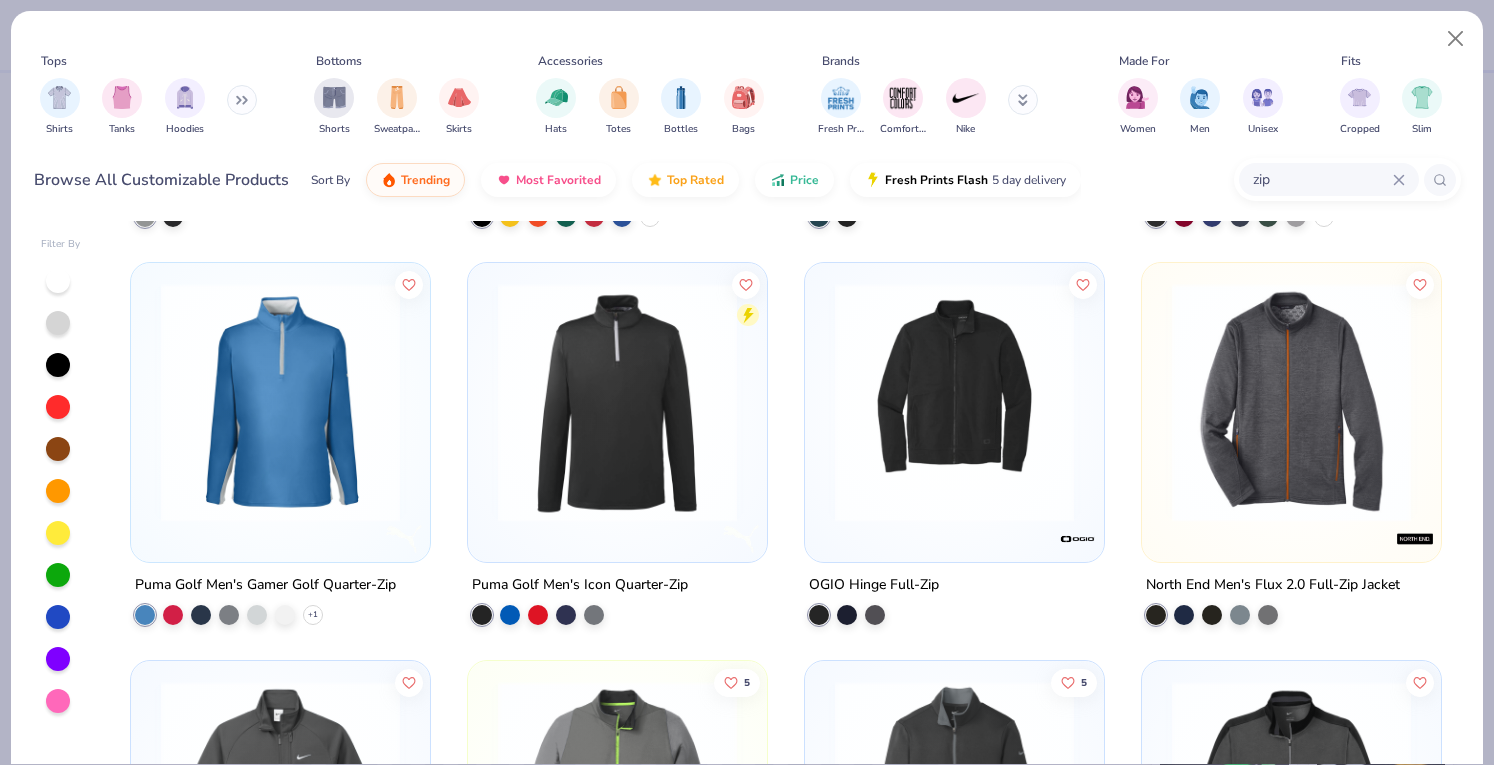 scroll, scrollTop: 6341, scrollLeft: 0, axis: vertical 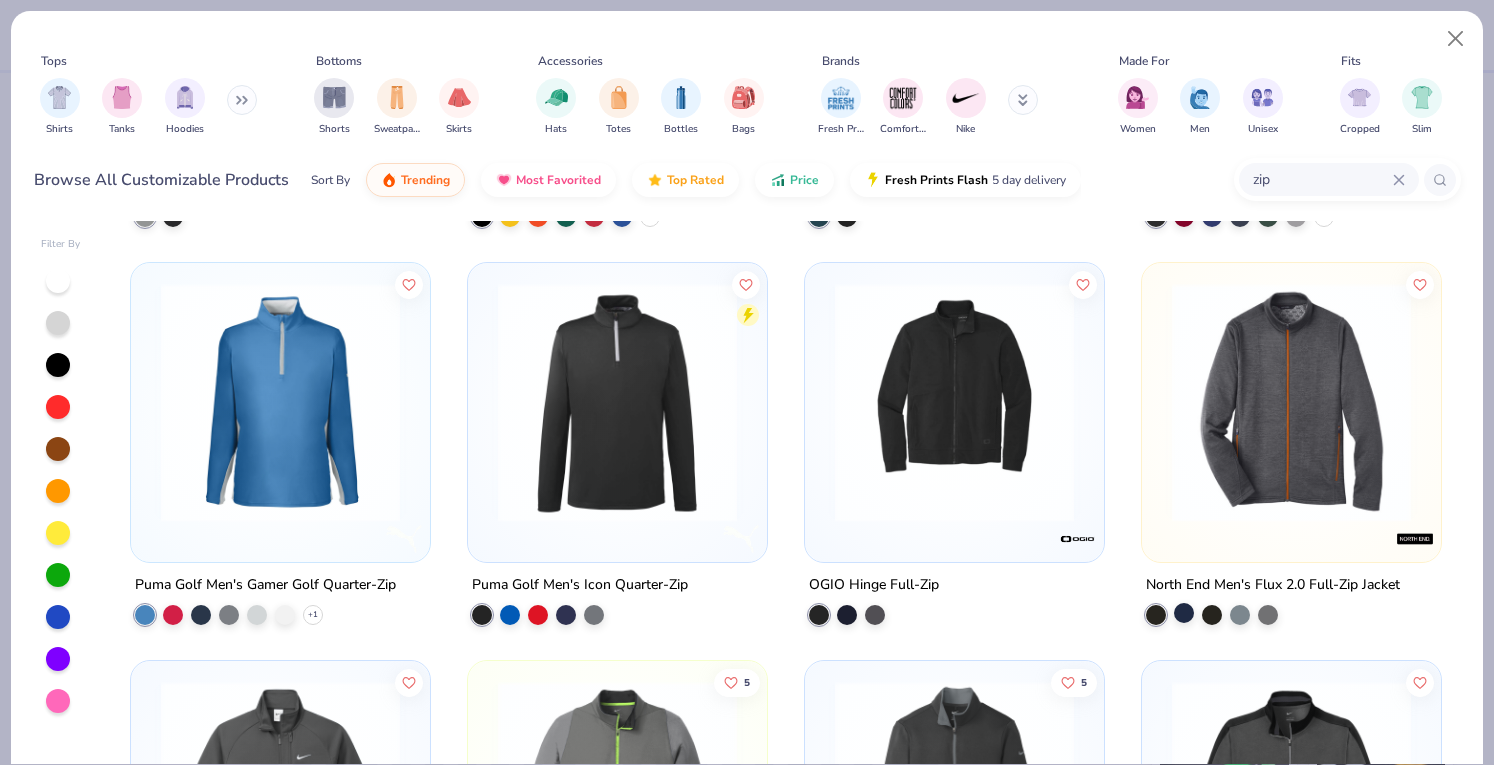 click at bounding box center (1184, 613) 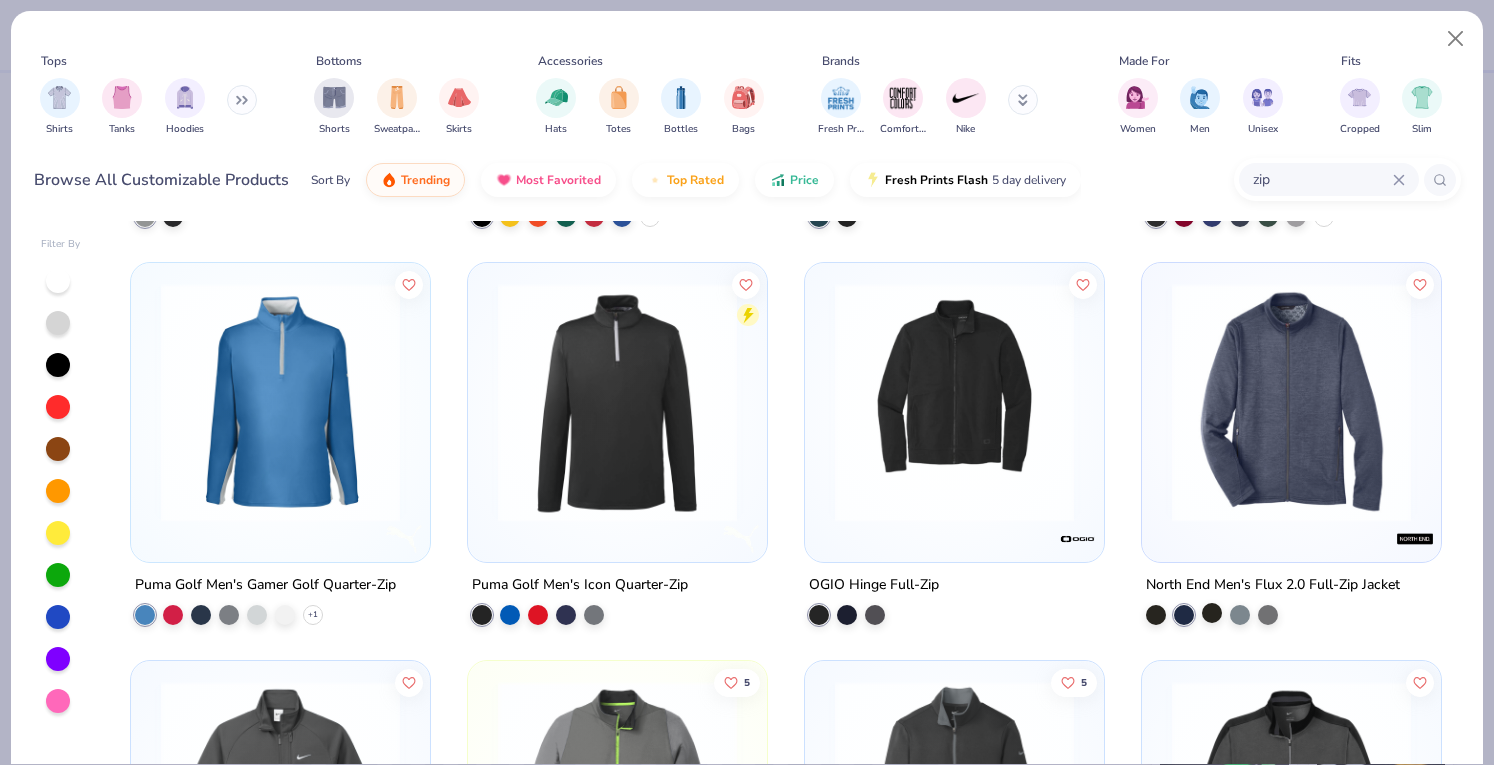 click at bounding box center [1212, 613] 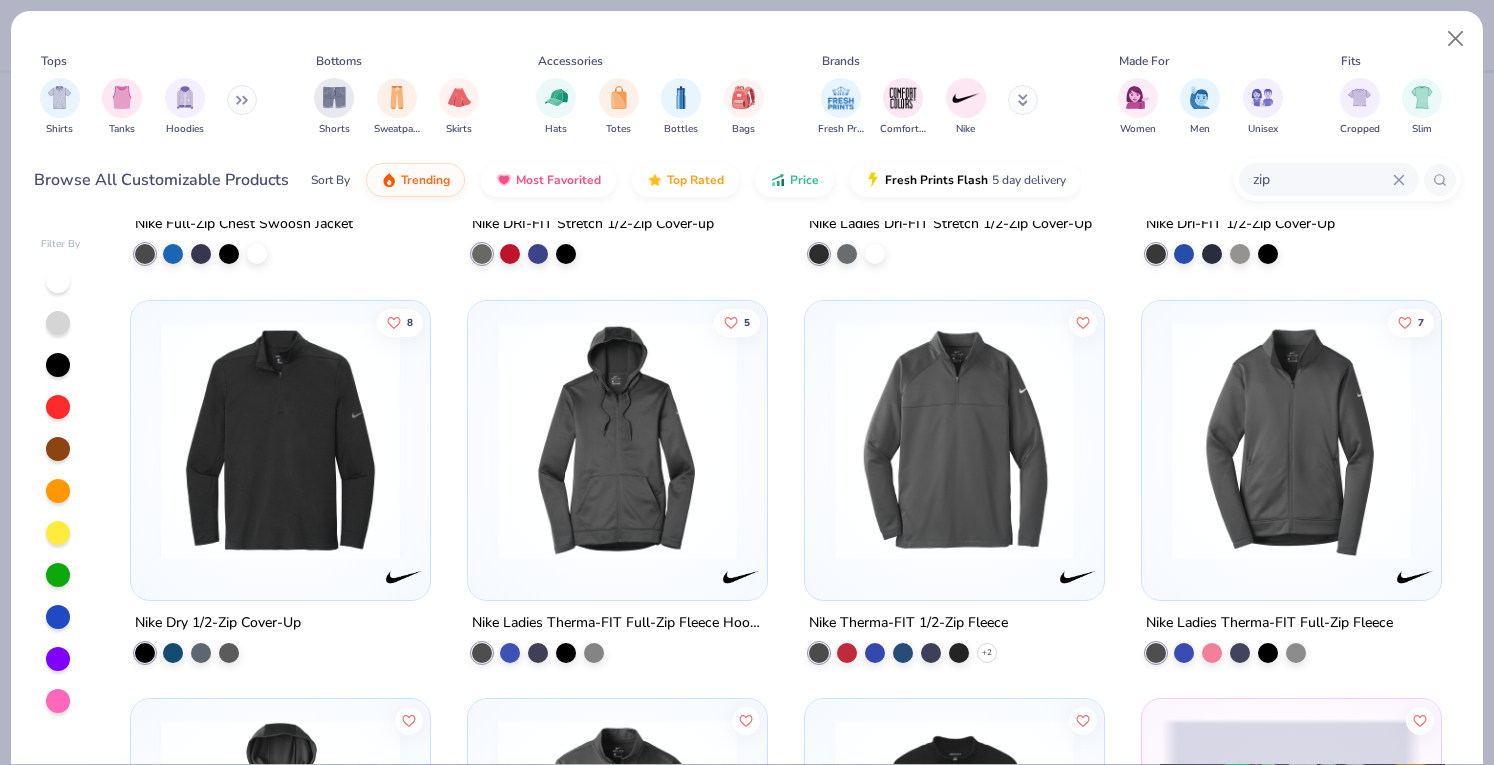 scroll, scrollTop: 7109, scrollLeft: 0, axis: vertical 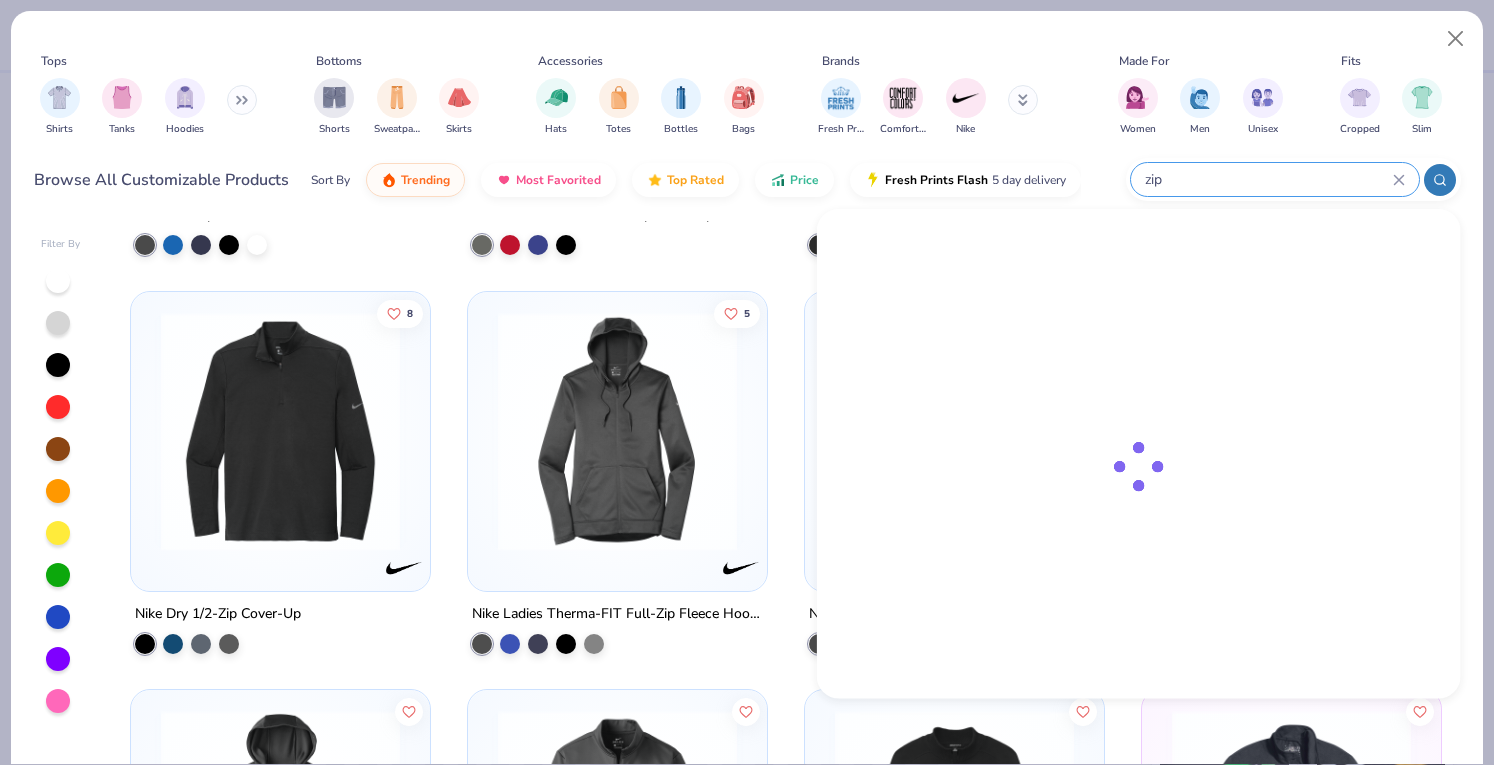 click on "zip" at bounding box center (1268, 179) 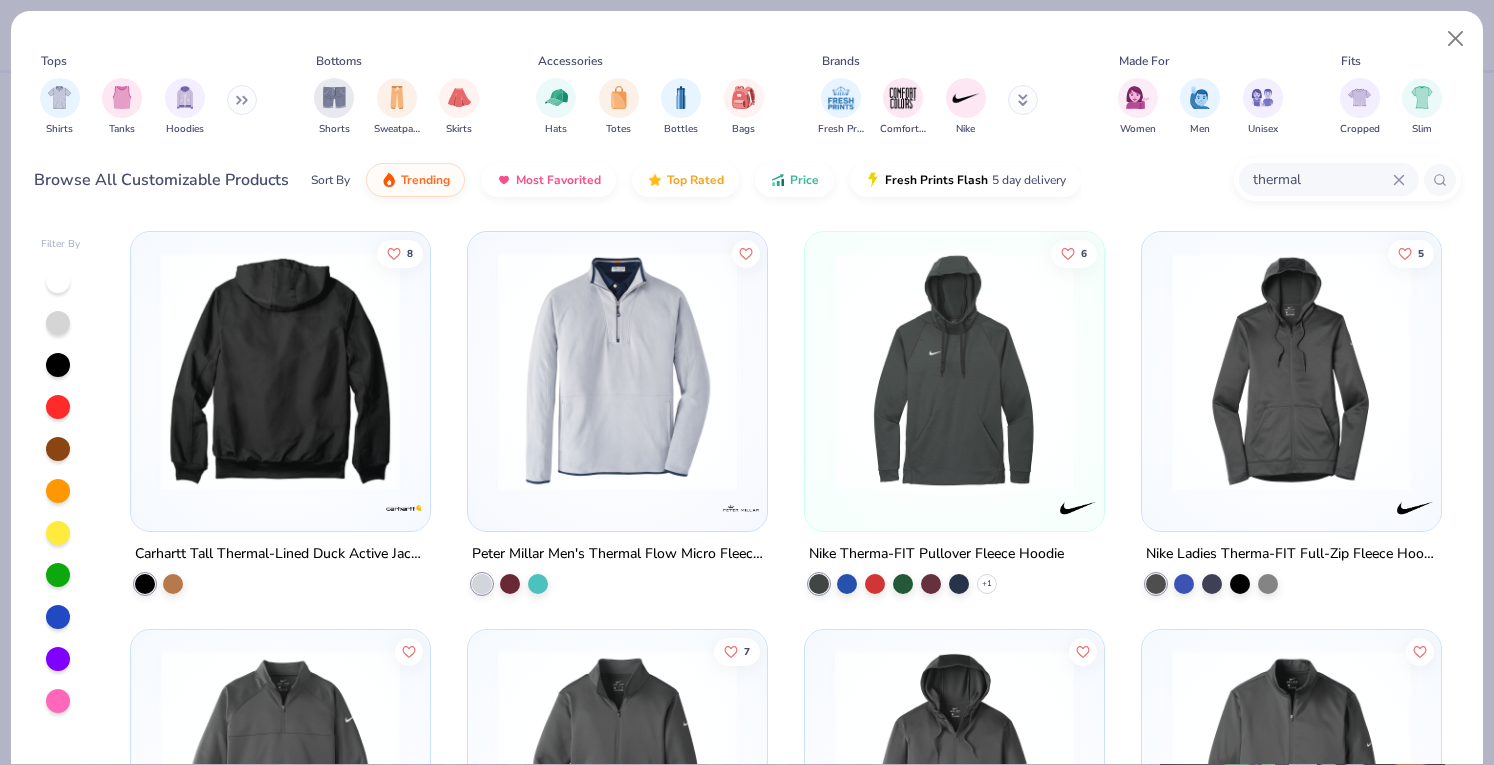 scroll, scrollTop: 261, scrollLeft: 0, axis: vertical 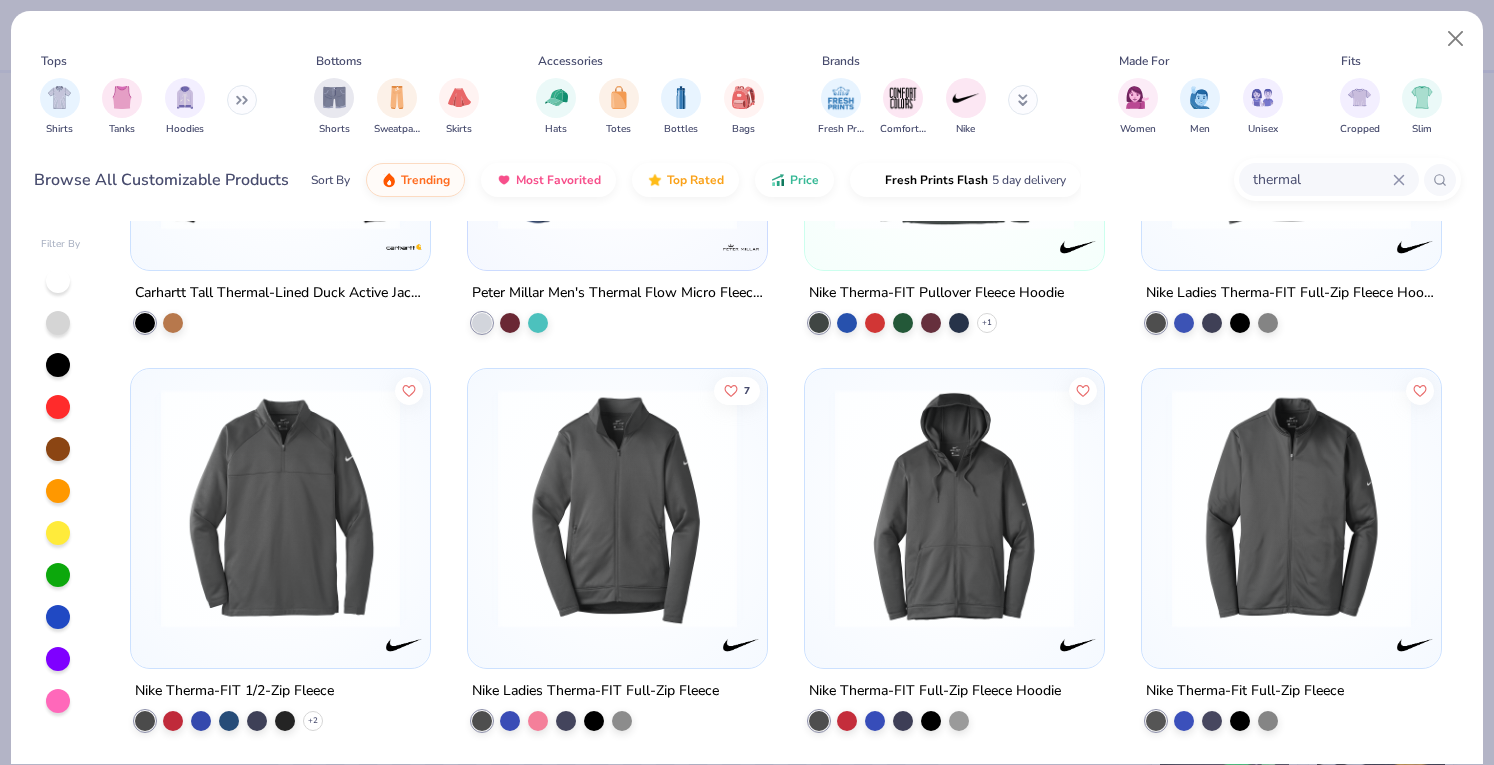 click on "thermal" at bounding box center (1322, 179) 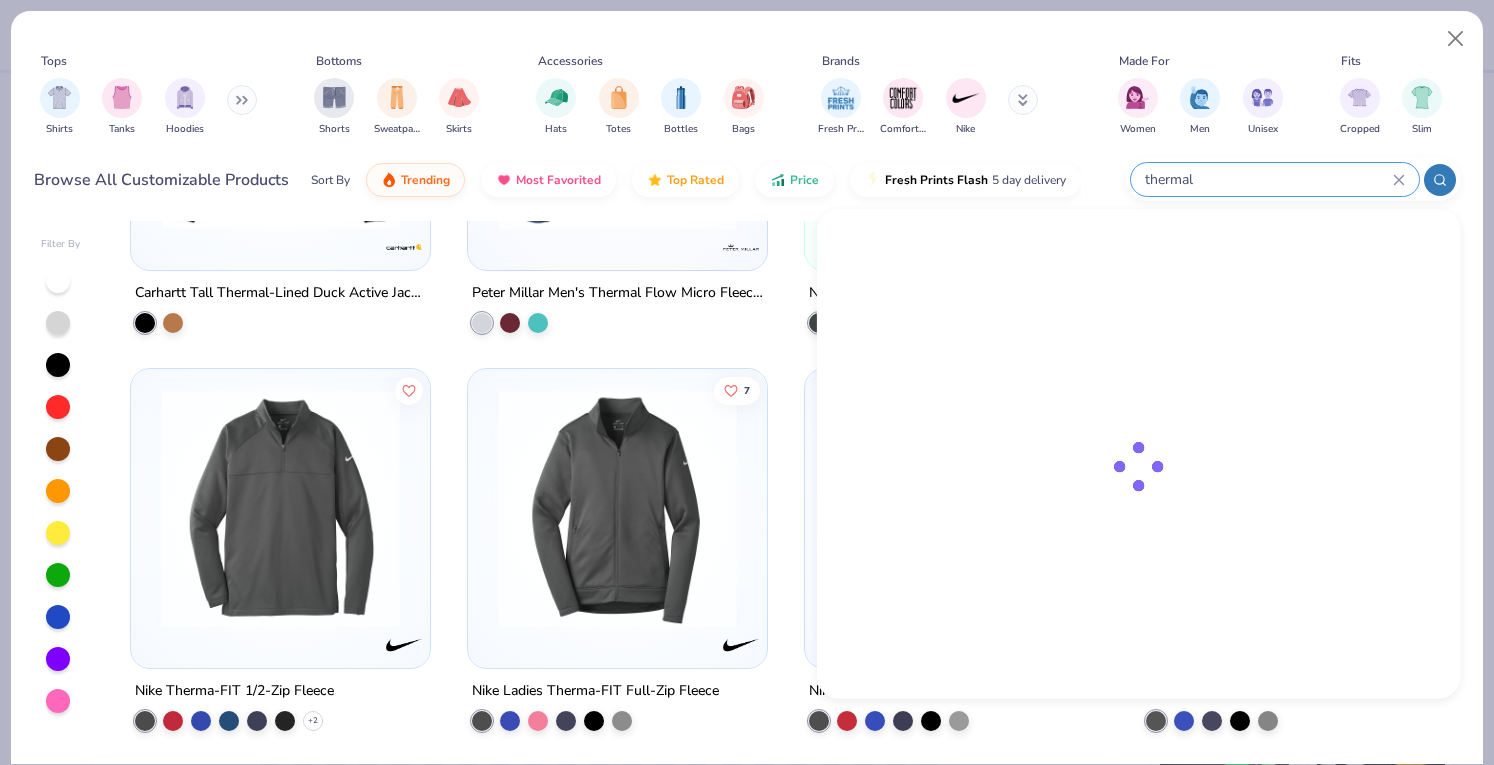 click on "thermal" at bounding box center [1268, 179] 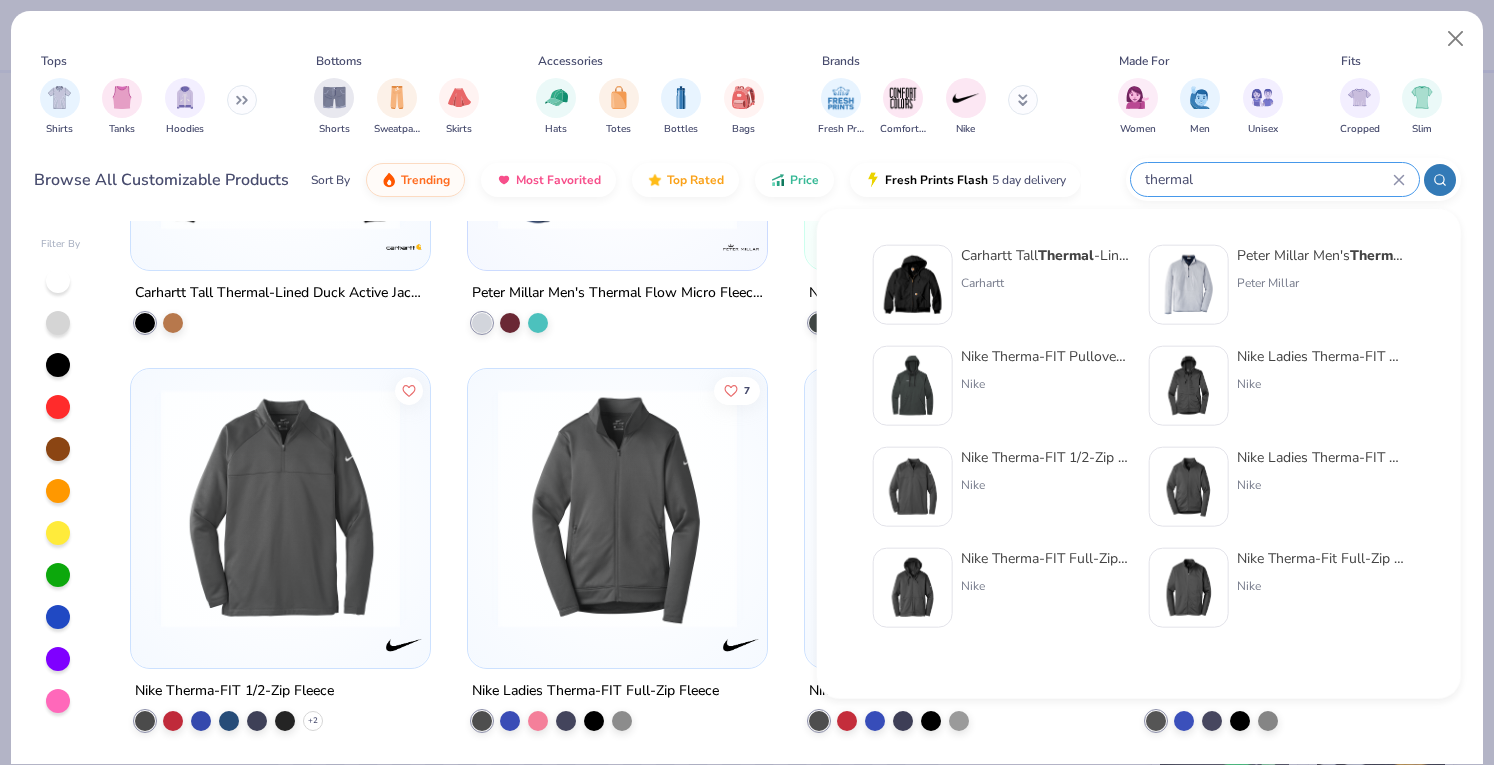 click on "thermal" at bounding box center [1268, 179] 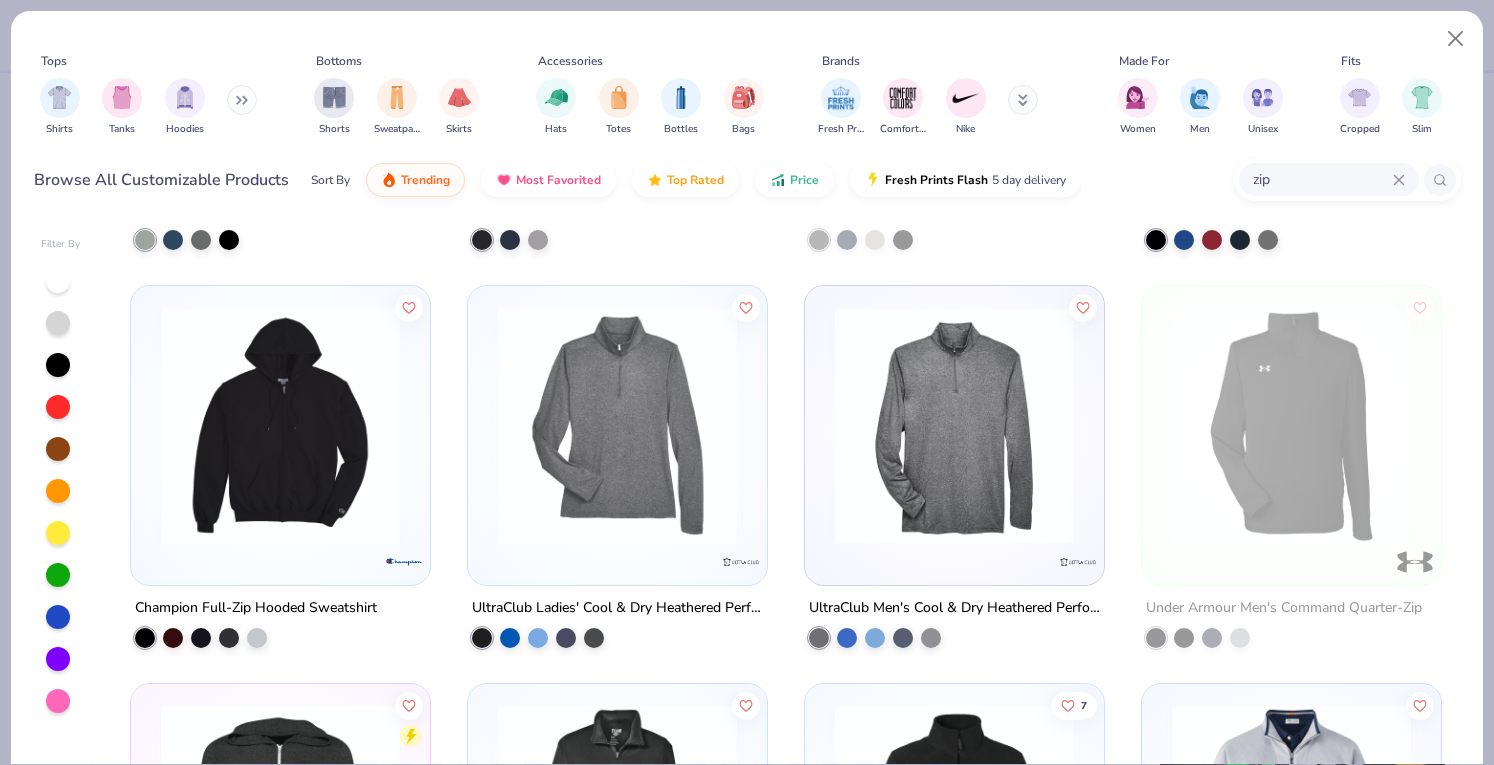 scroll, scrollTop: 2754, scrollLeft: 0, axis: vertical 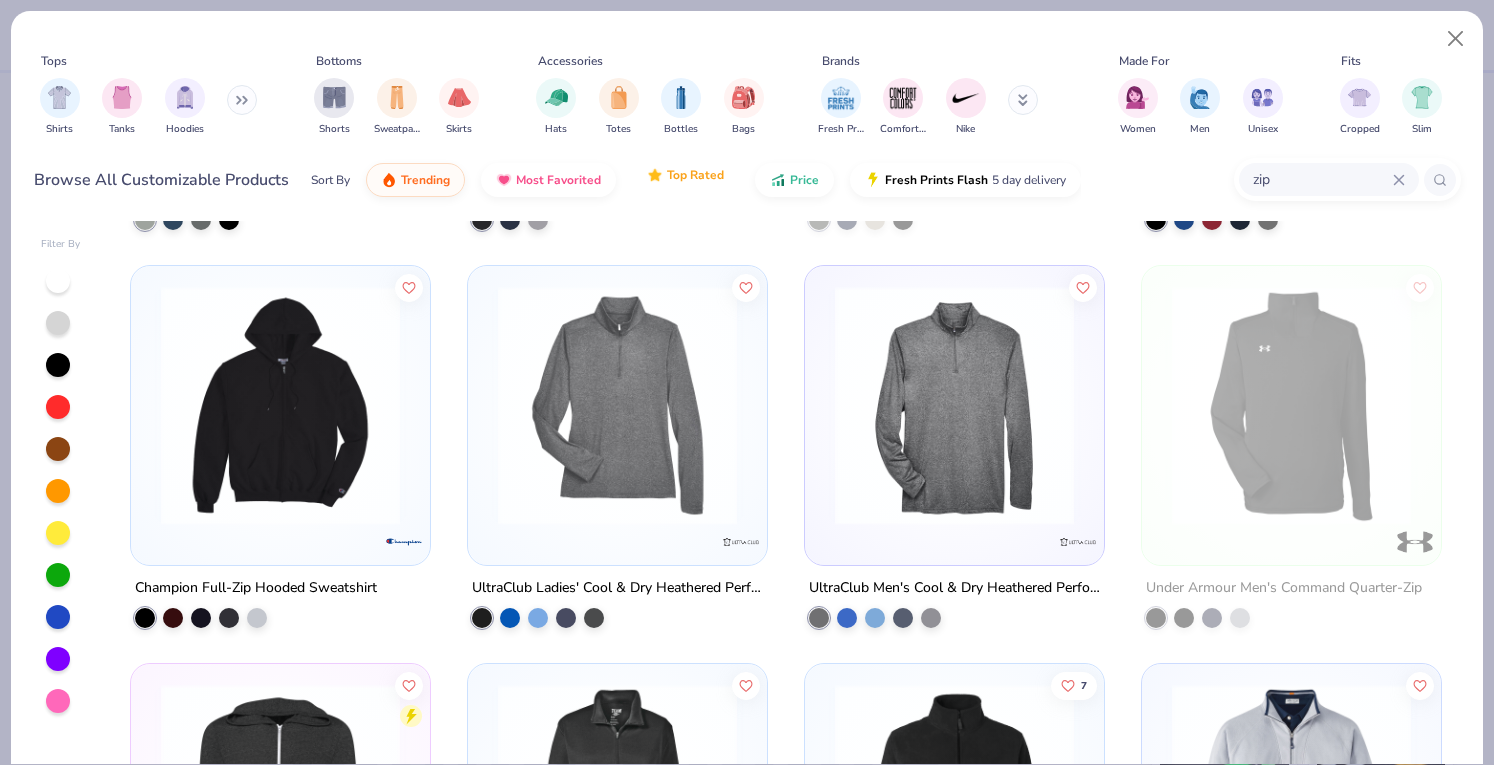 click at bounding box center [655, 175] 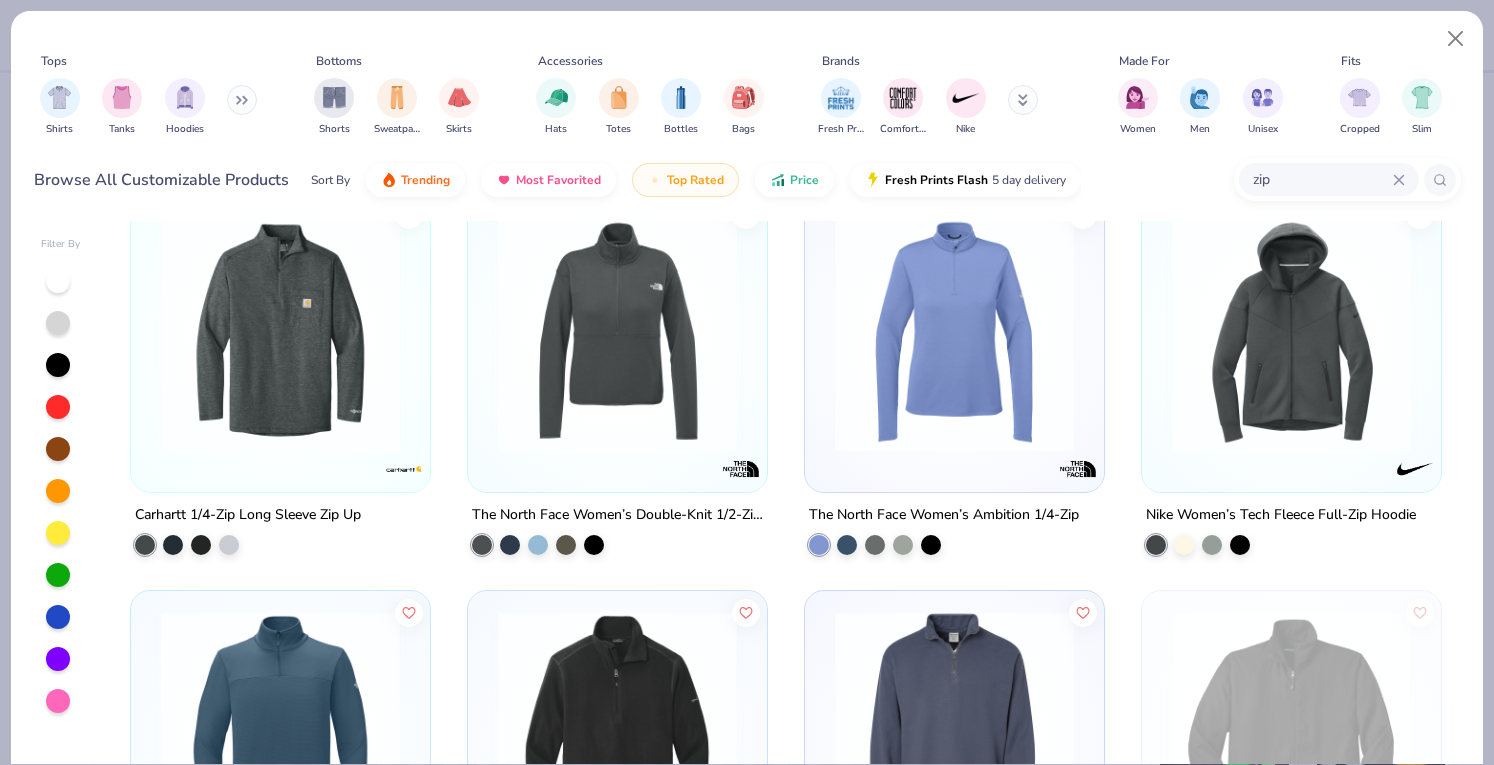 scroll, scrollTop: 4423, scrollLeft: 0, axis: vertical 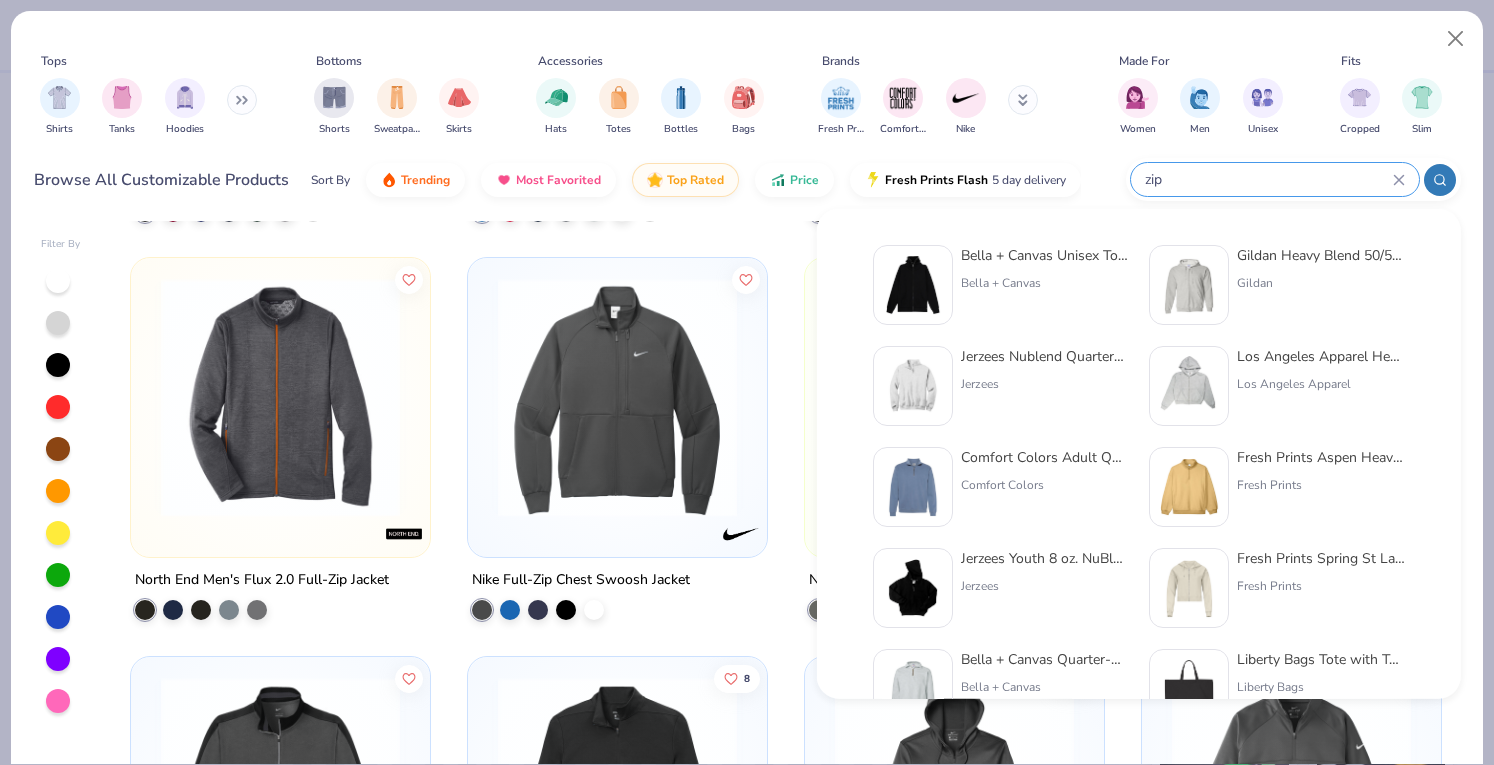 click on "zip" at bounding box center (1268, 179) 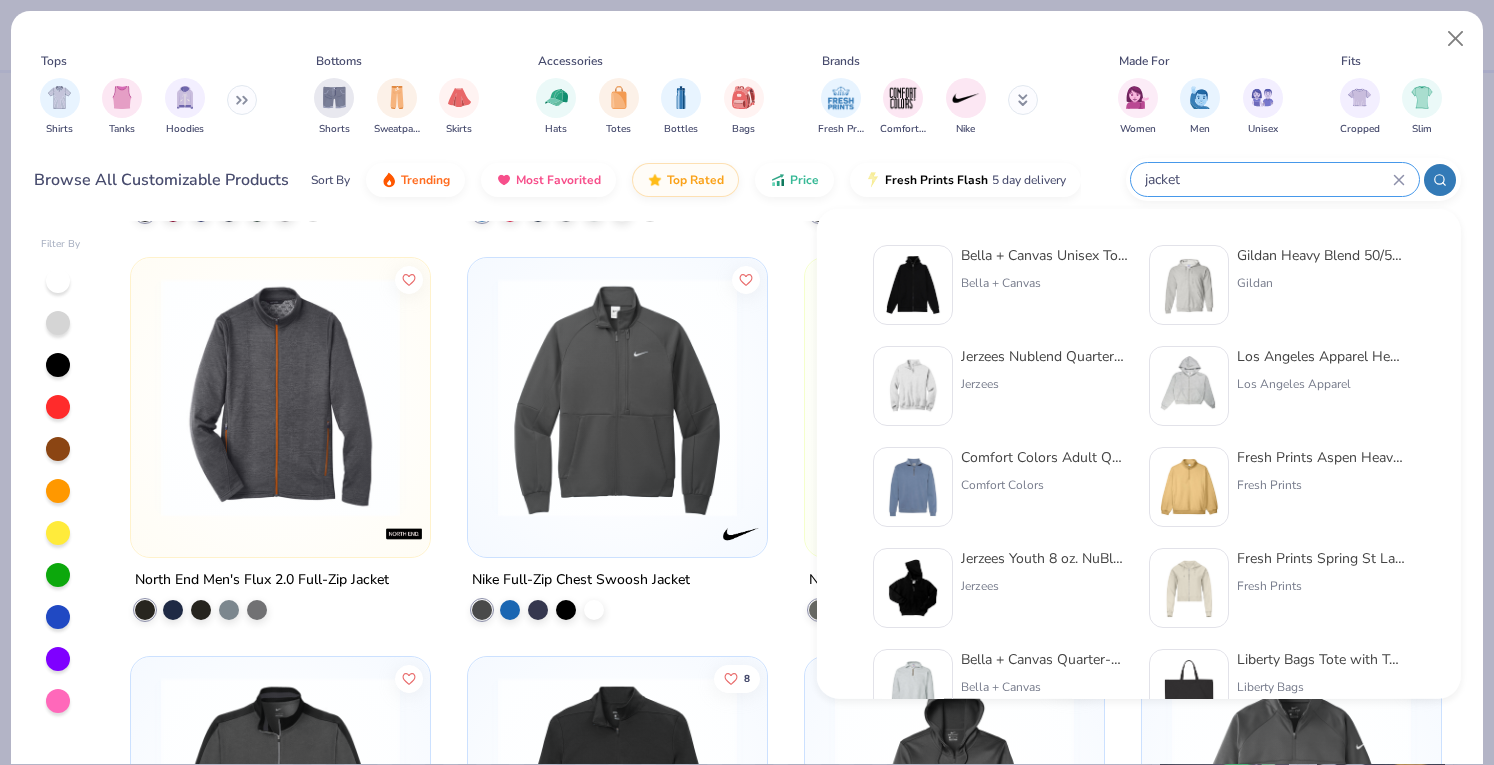 type on "jacket" 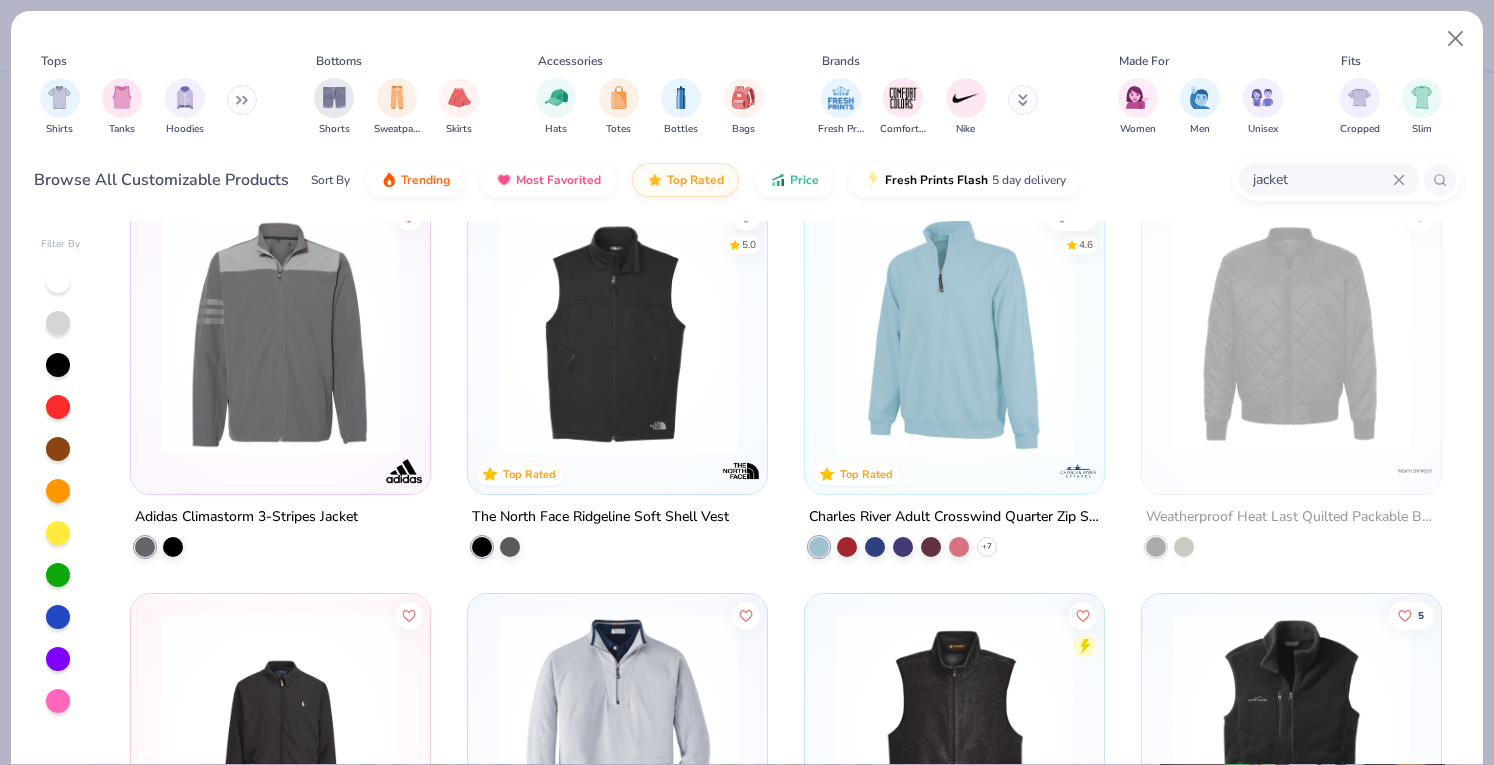 scroll, scrollTop: 6808, scrollLeft: 0, axis: vertical 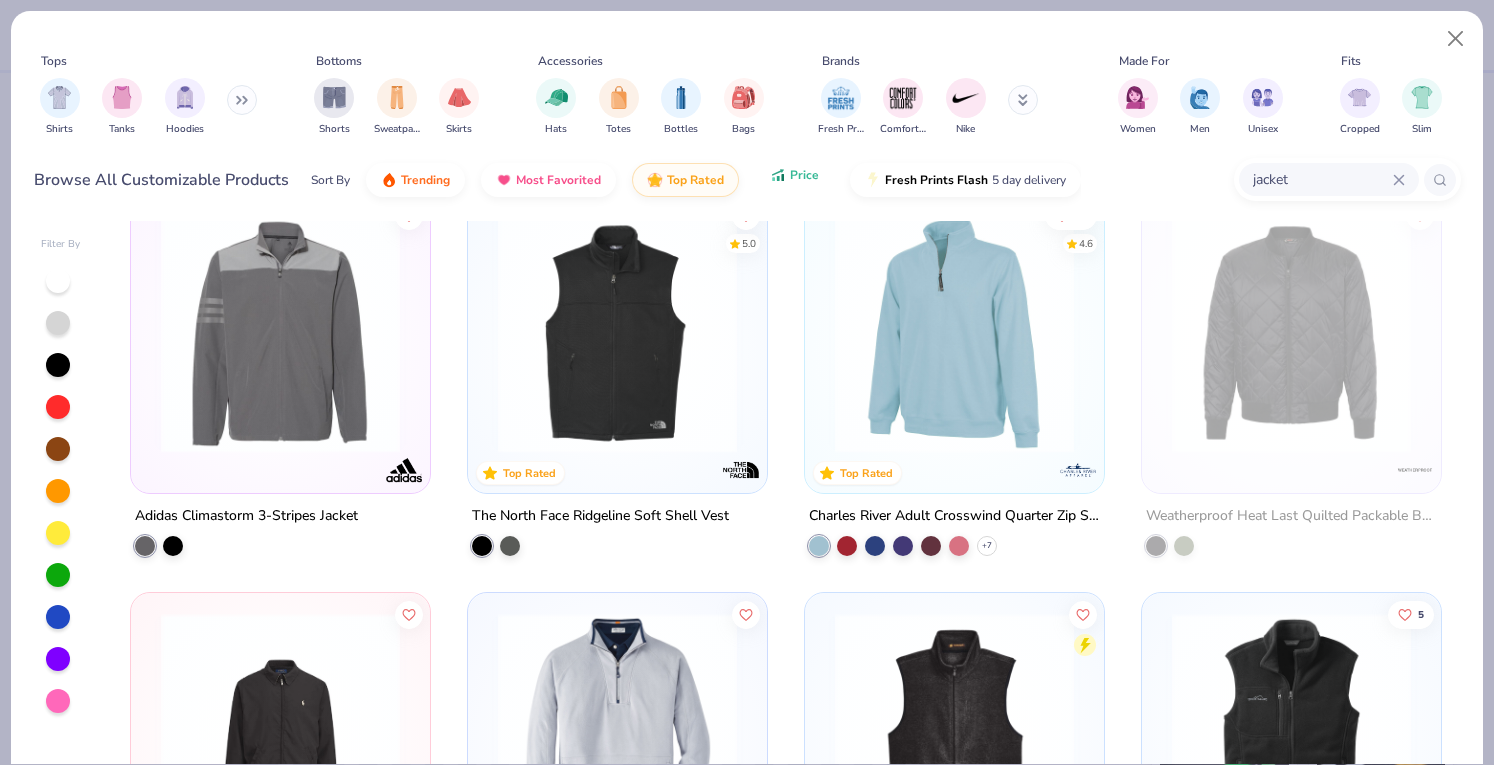 click on "Price" at bounding box center (794, 175) 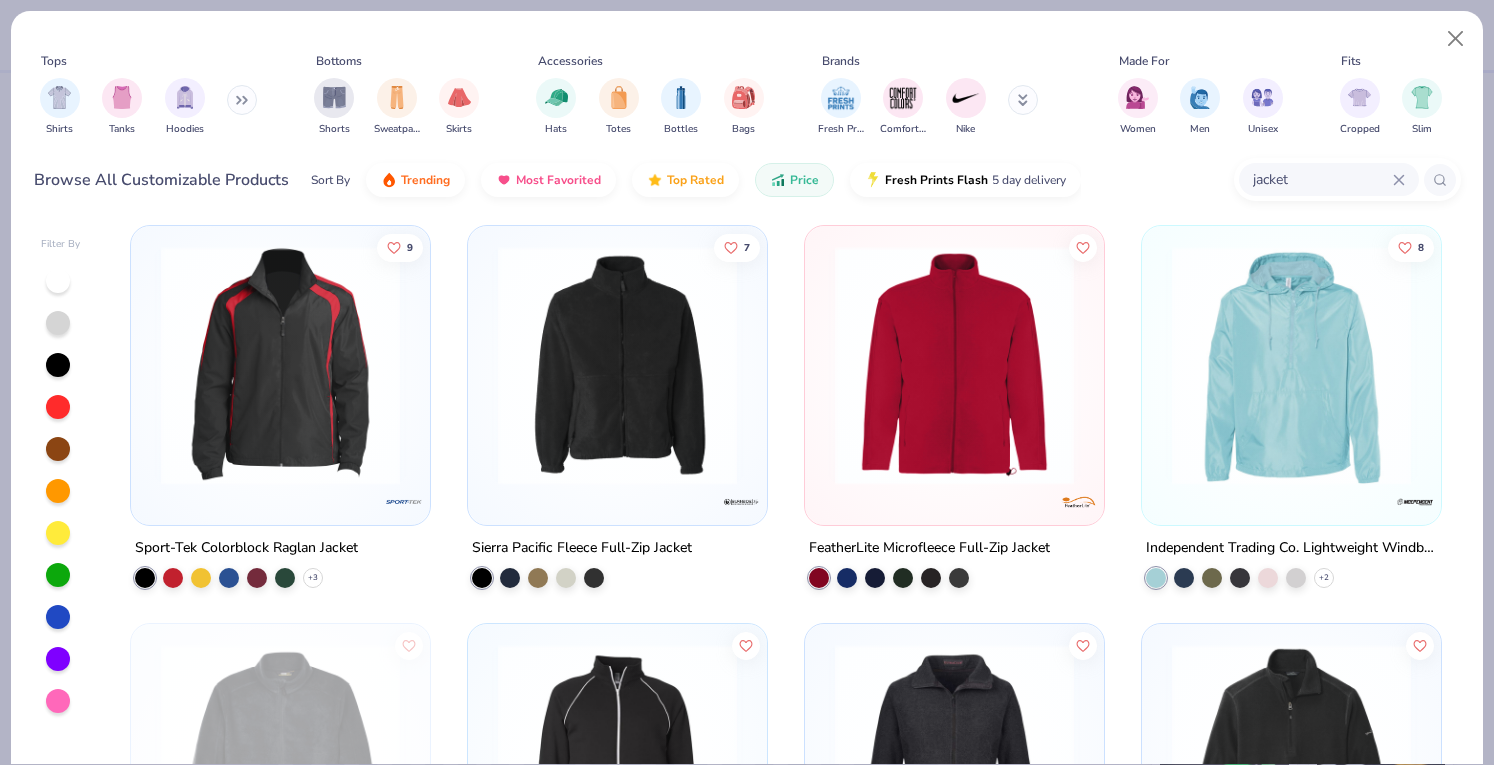 scroll, scrollTop: 1202, scrollLeft: 0, axis: vertical 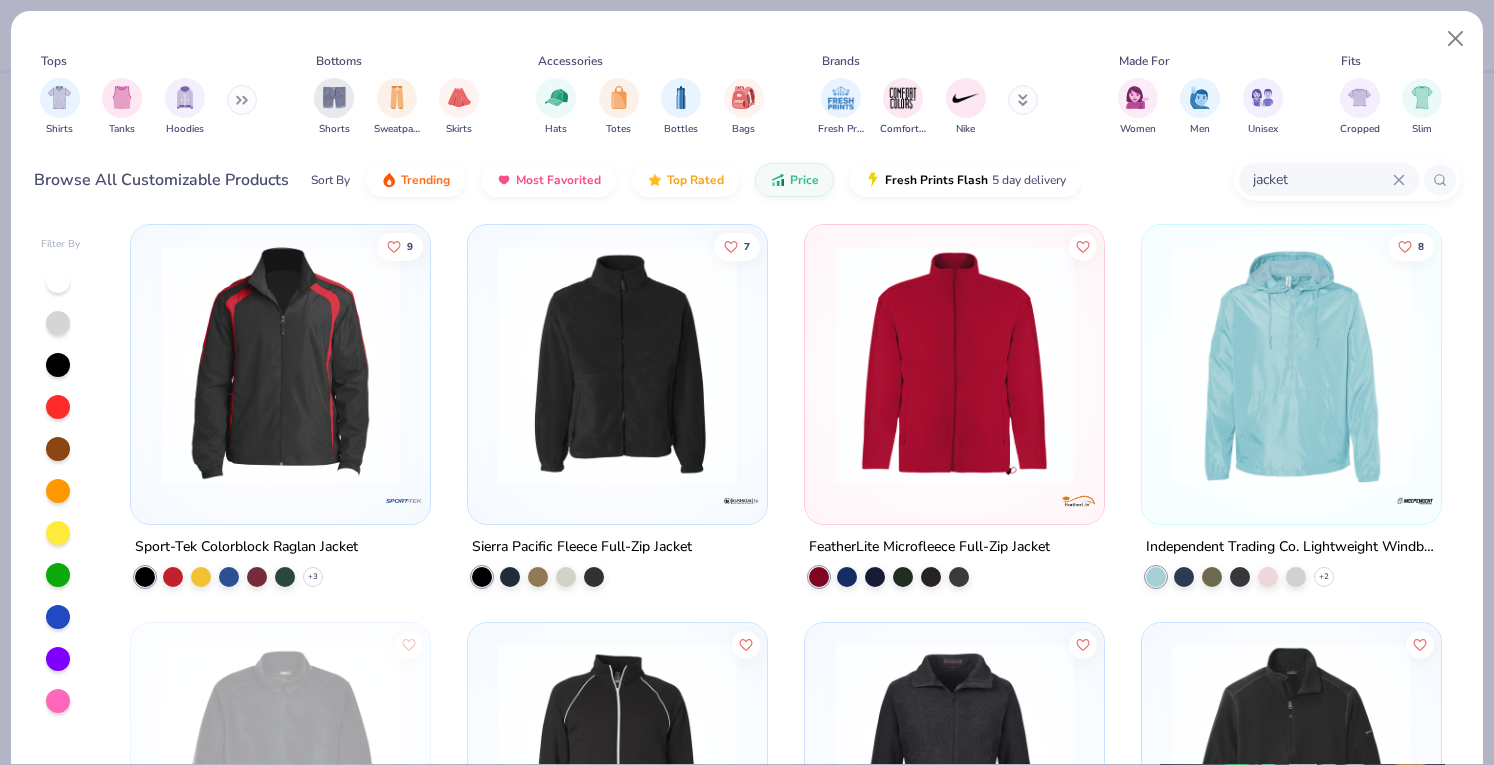 click at bounding box center (358, 364) 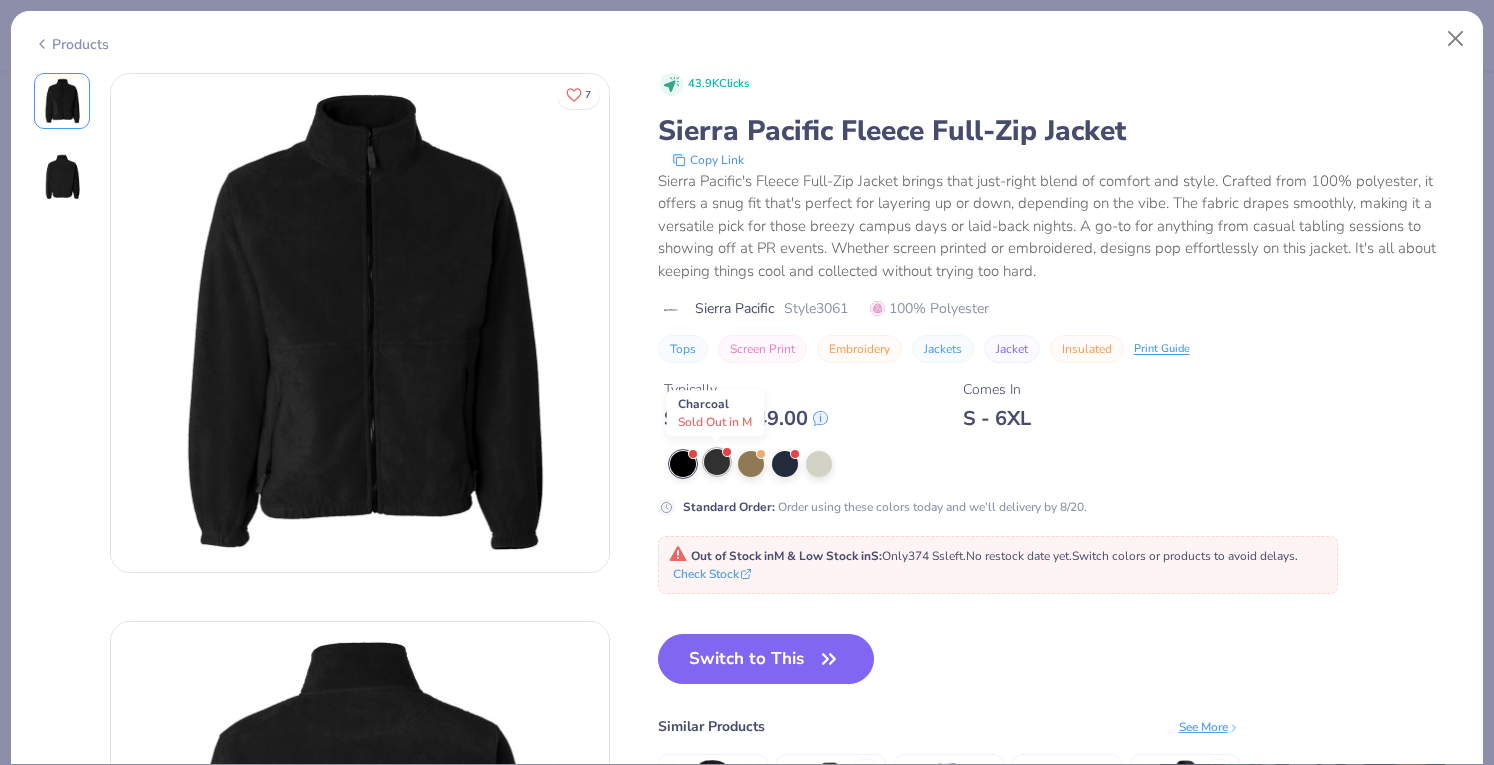 click at bounding box center (717, 462) 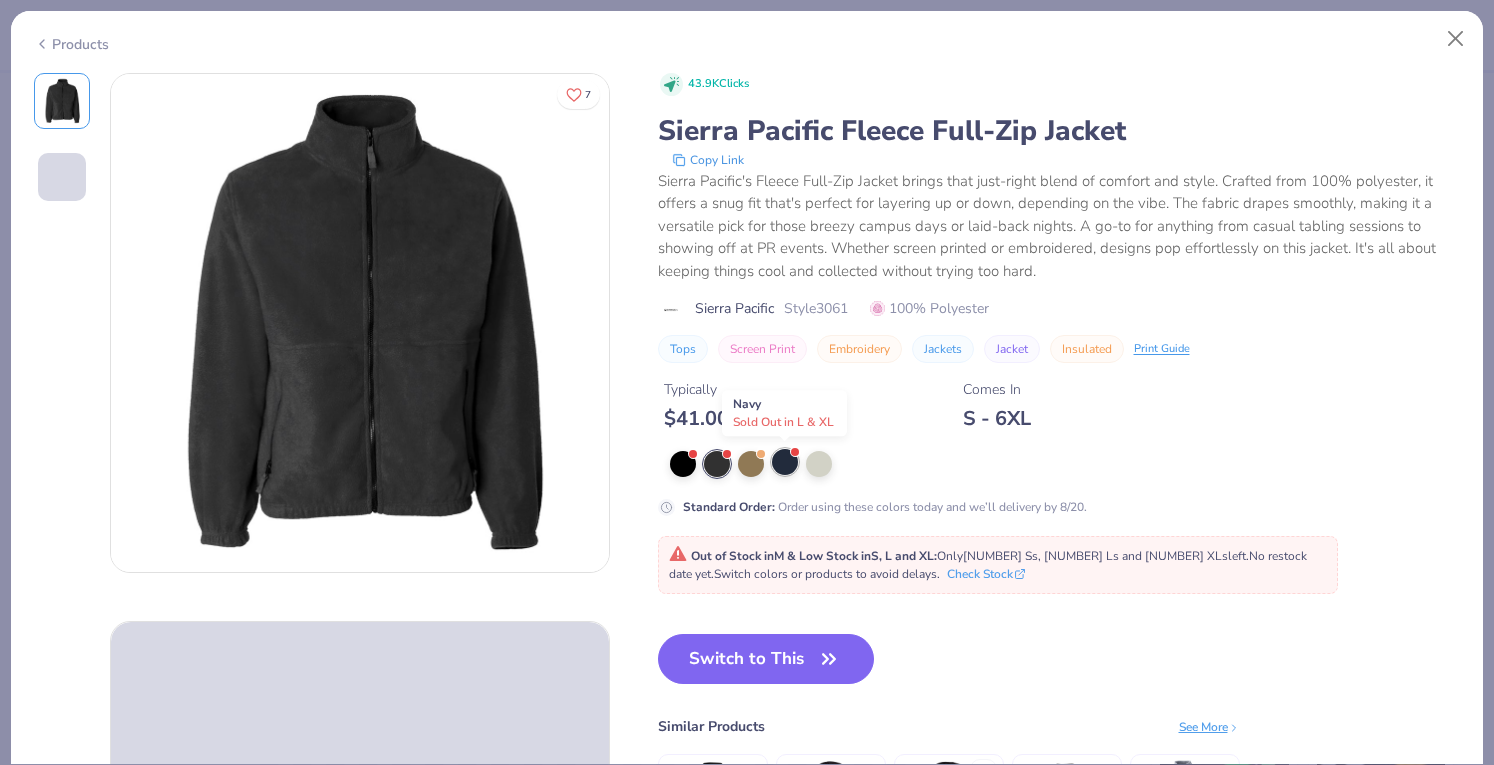 click at bounding box center [785, 462] 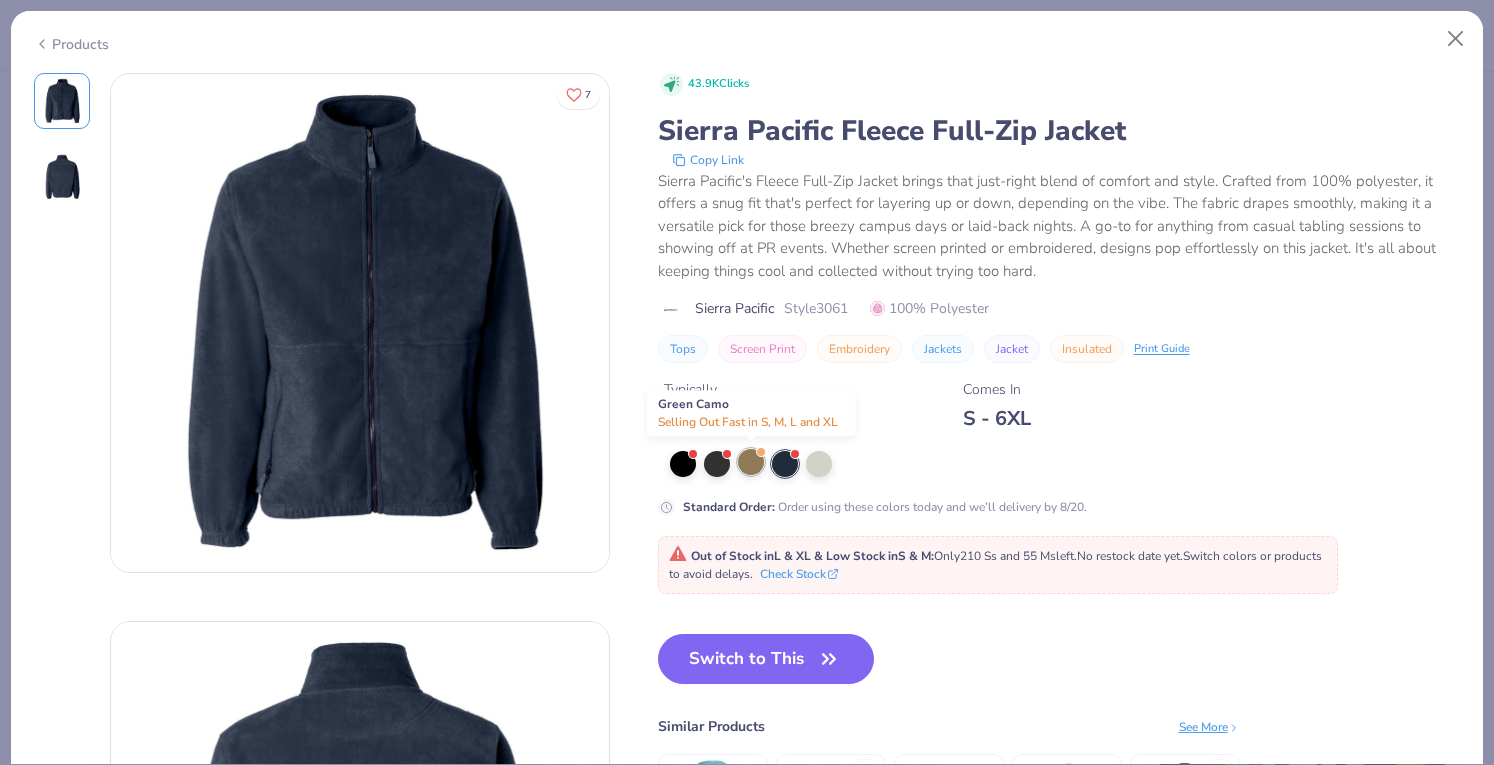 click at bounding box center (751, 462) 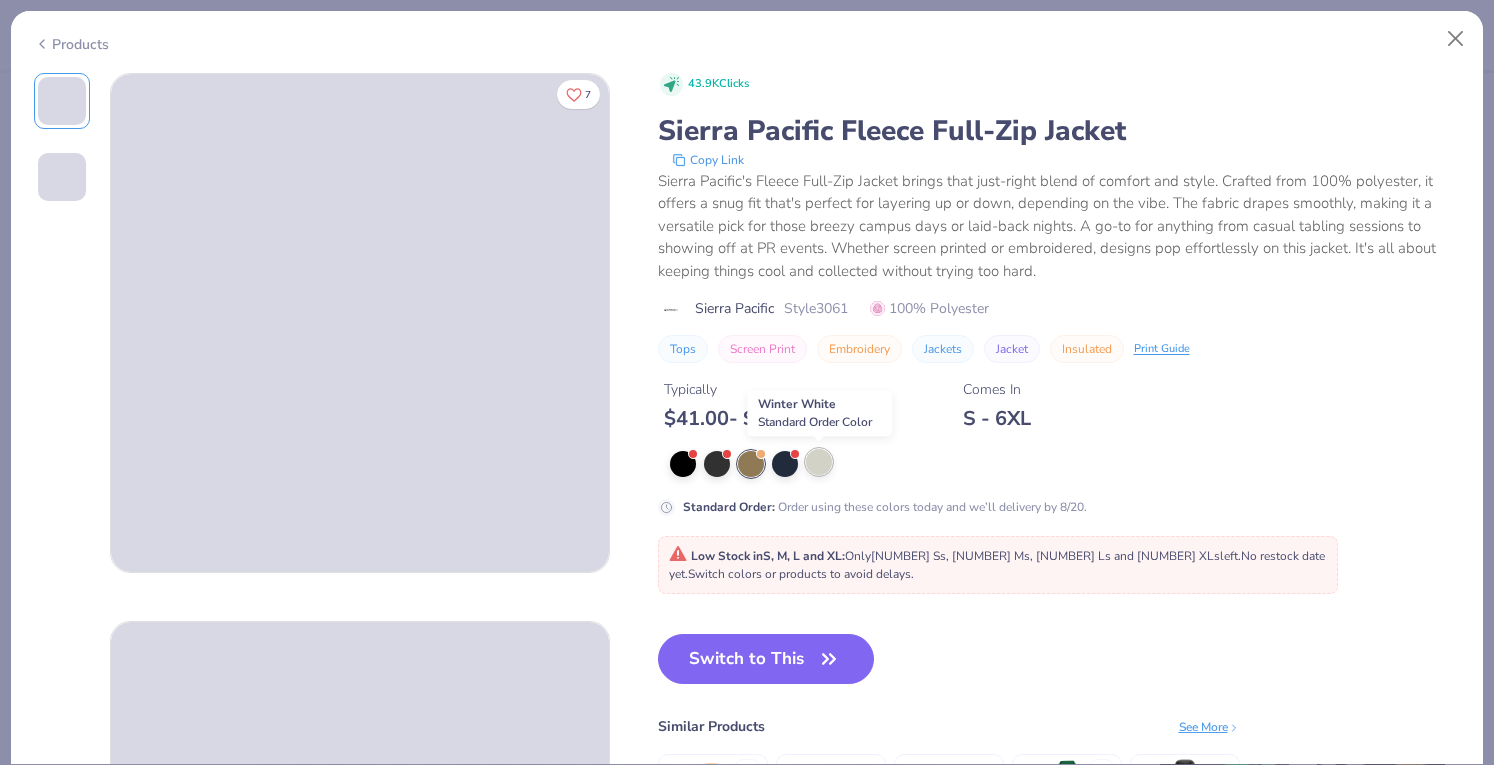 click at bounding box center [819, 462] 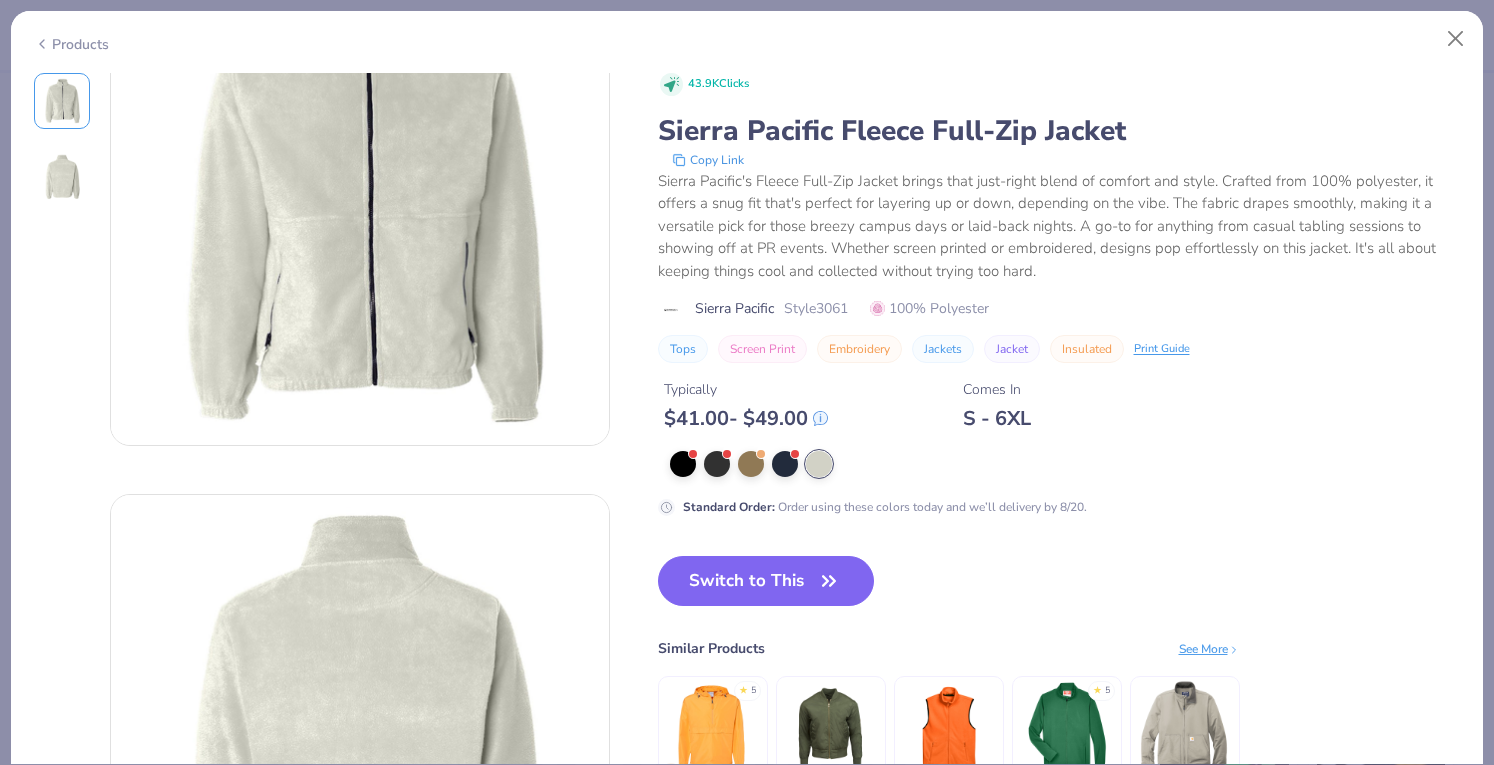 scroll, scrollTop: 0, scrollLeft: 0, axis: both 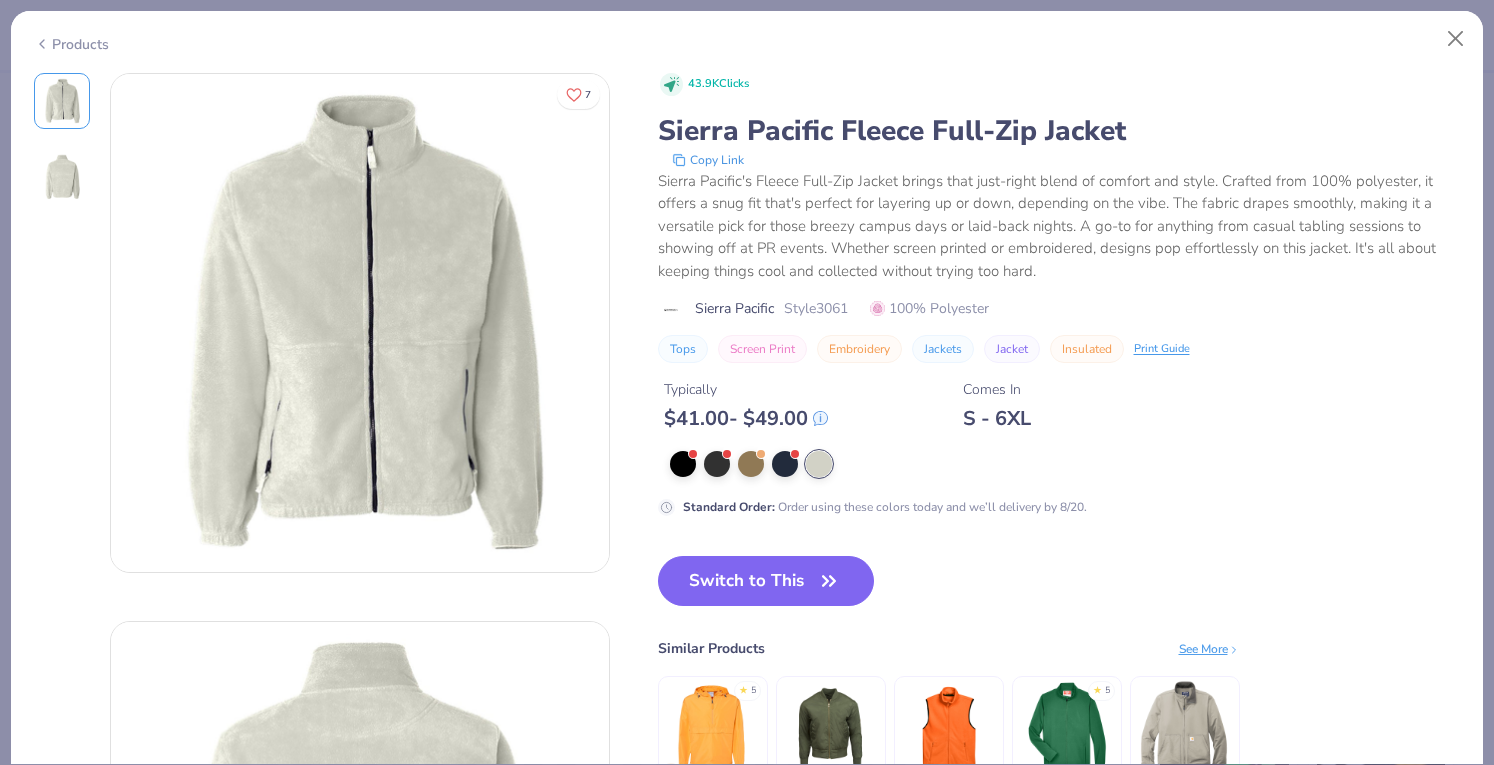 click on "Products" at bounding box center (747, 37) 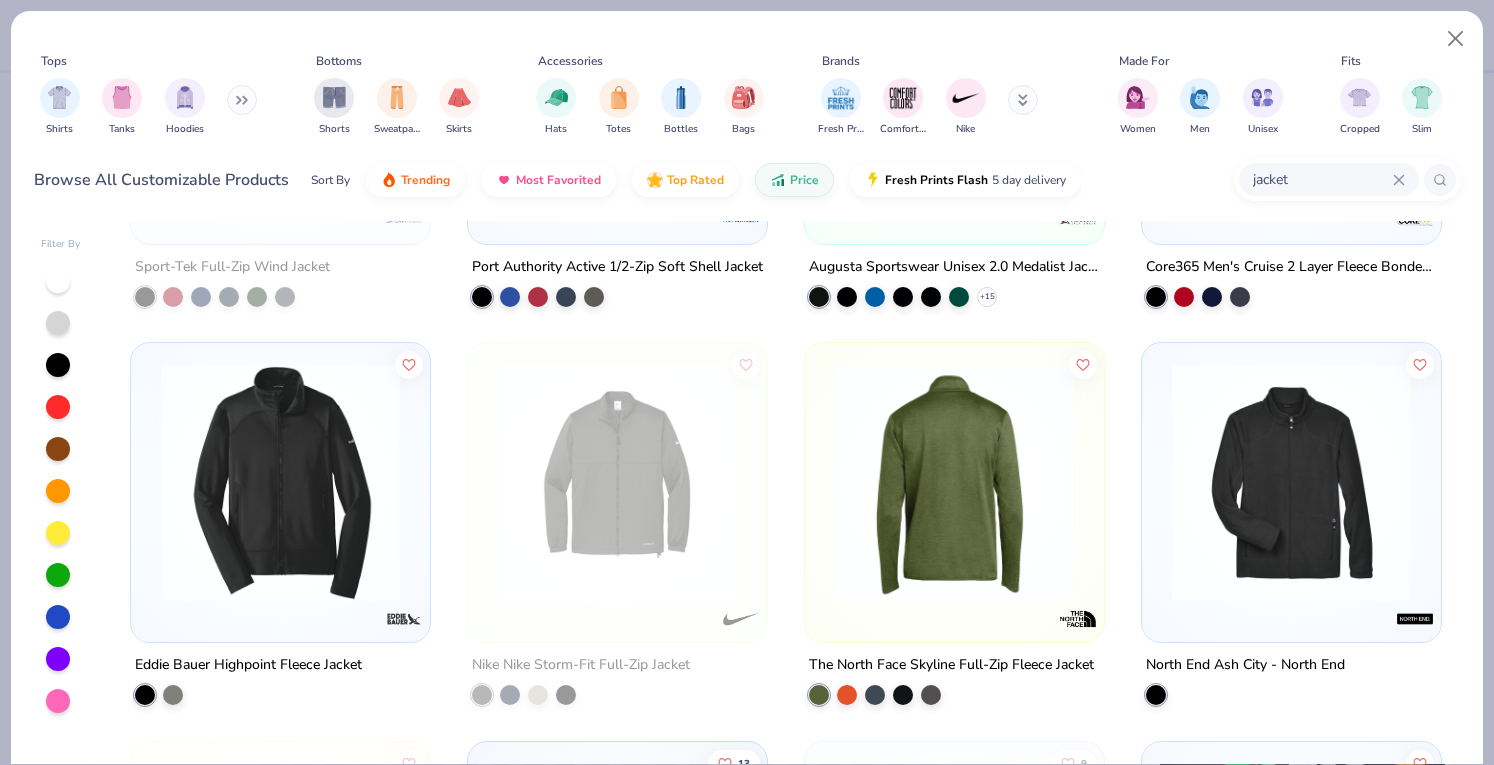 scroll, scrollTop: 0, scrollLeft: 0, axis: both 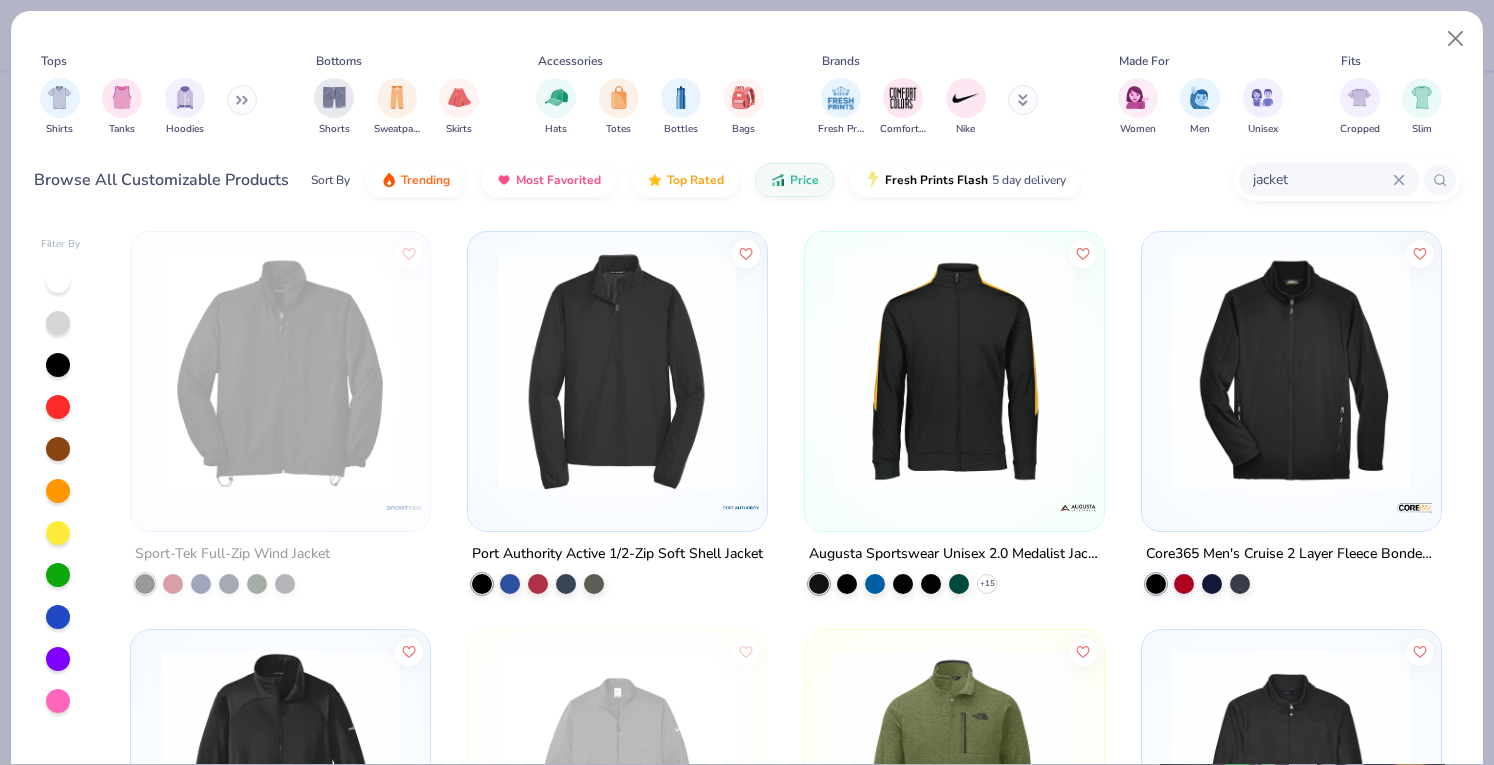 click at bounding box center (1291, 371) 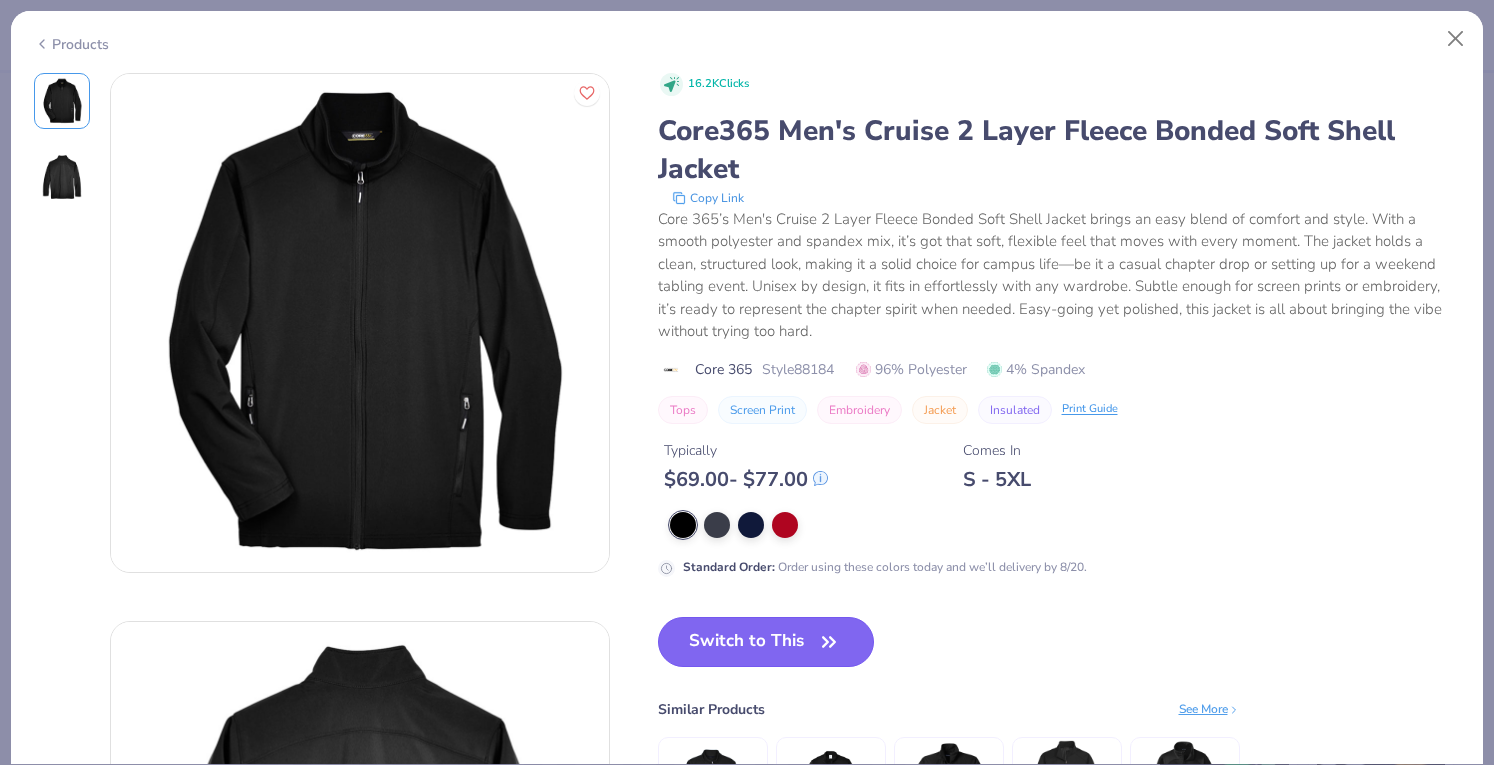 click on "Switch to This" at bounding box center (766, 642) 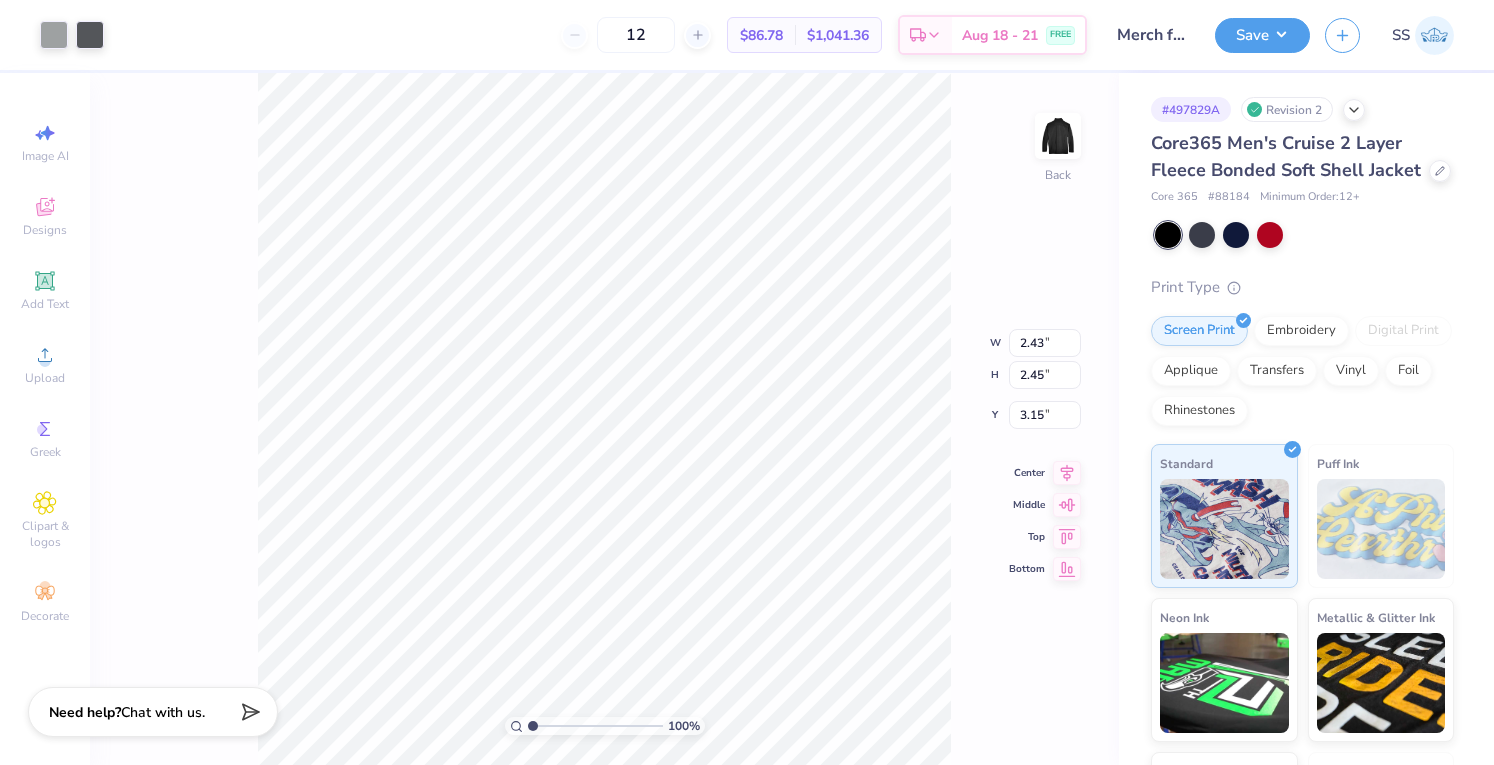 type on "3.00" 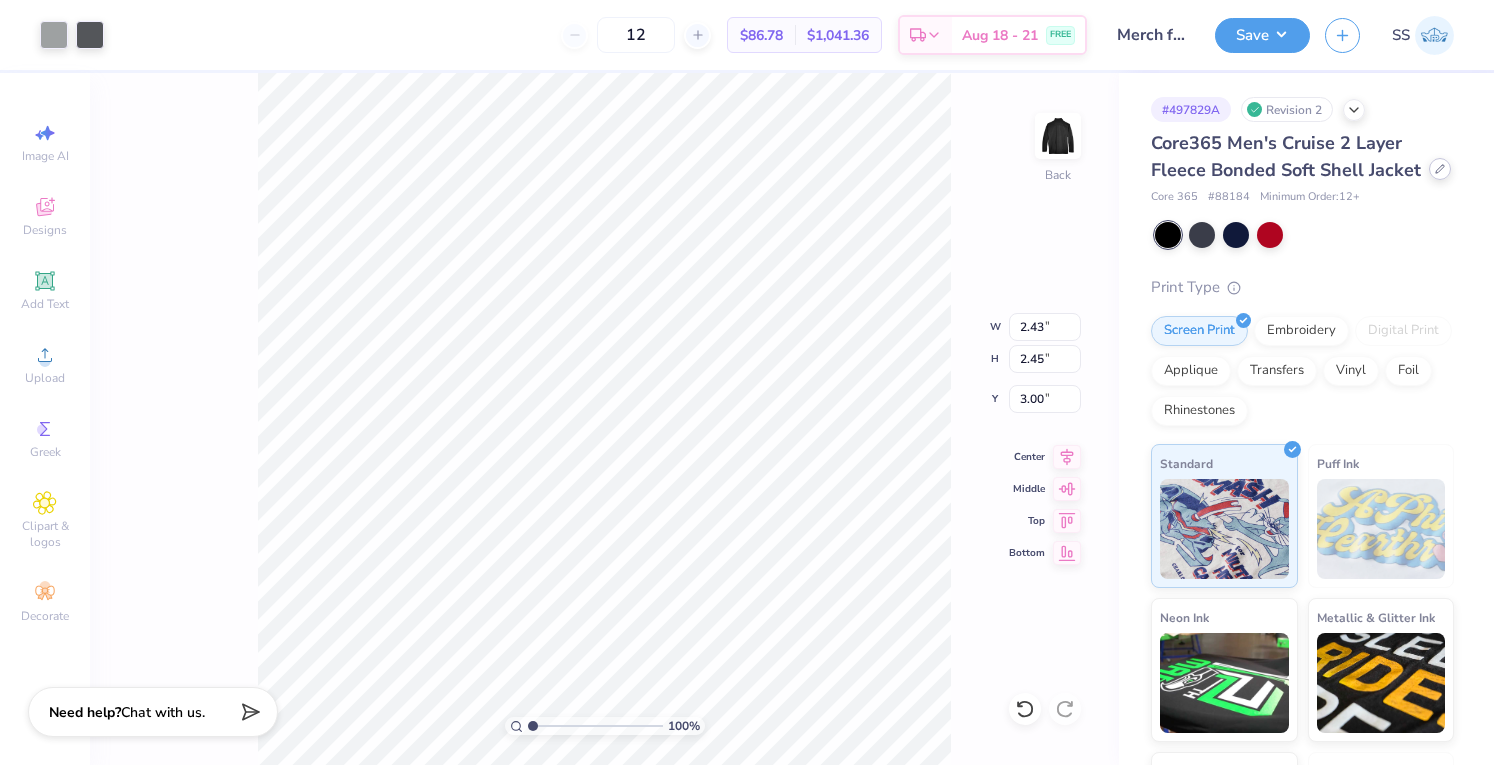 click 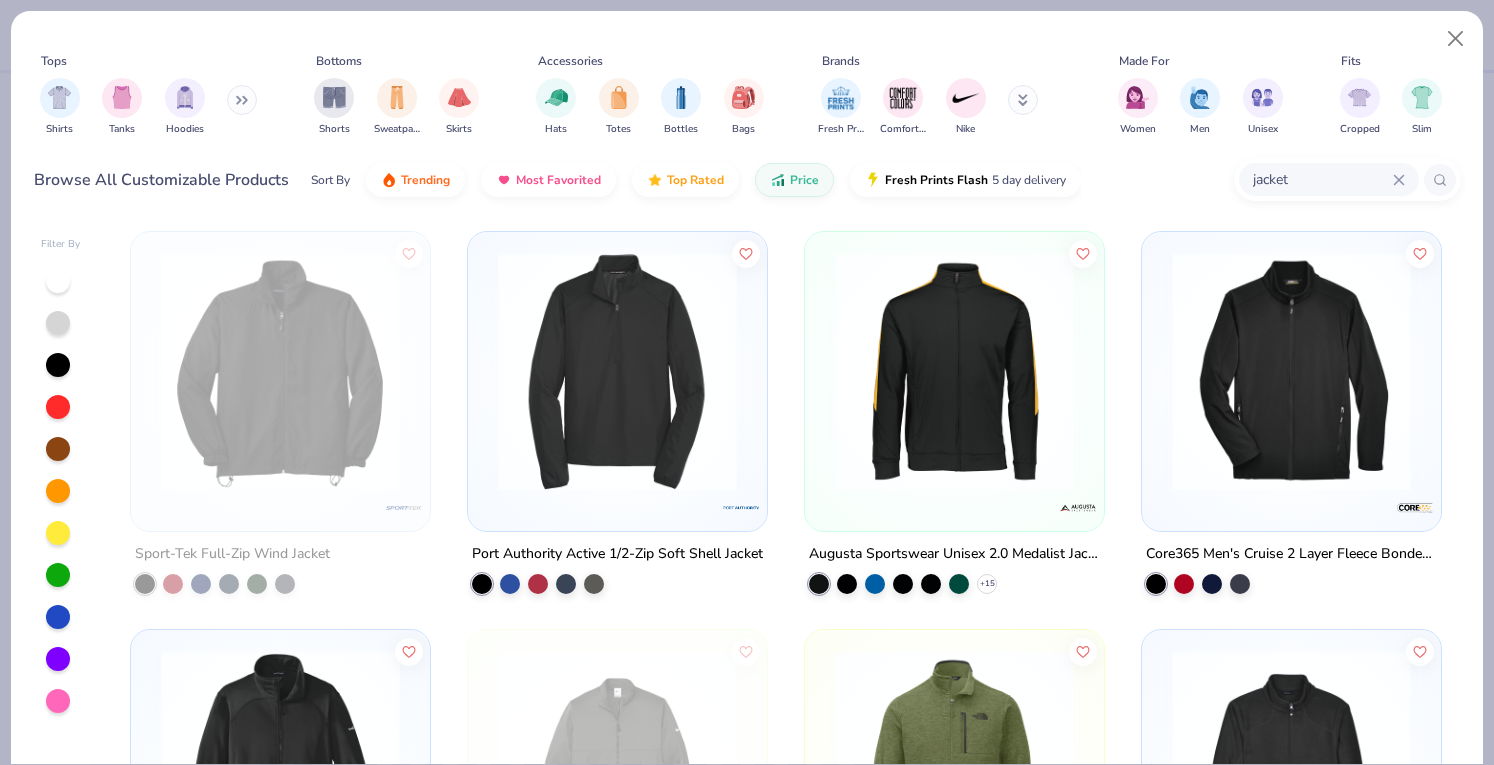 click on "jacket" at bounding box center (1322, 179) 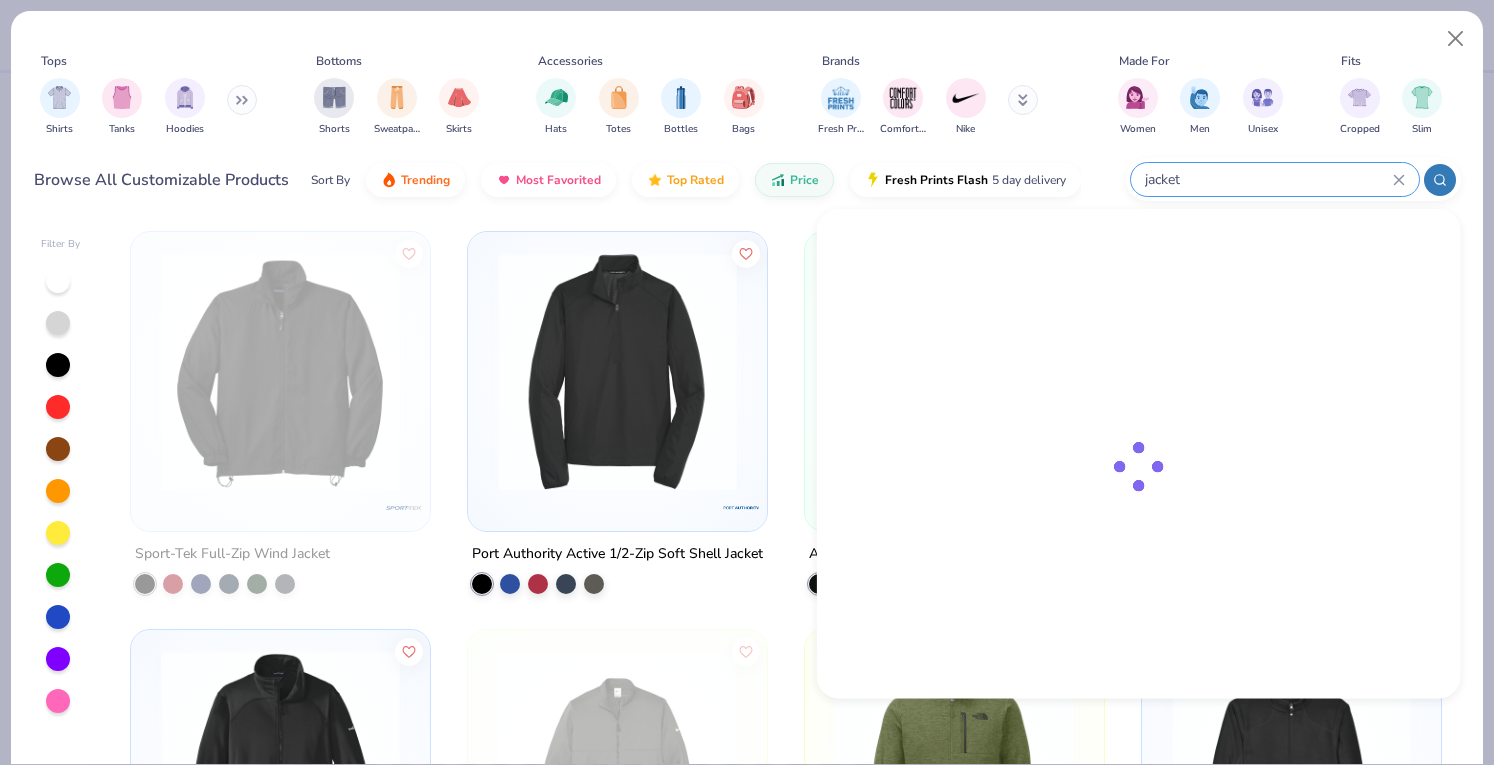 click on "jacket" at bounding box center [1268, 179] 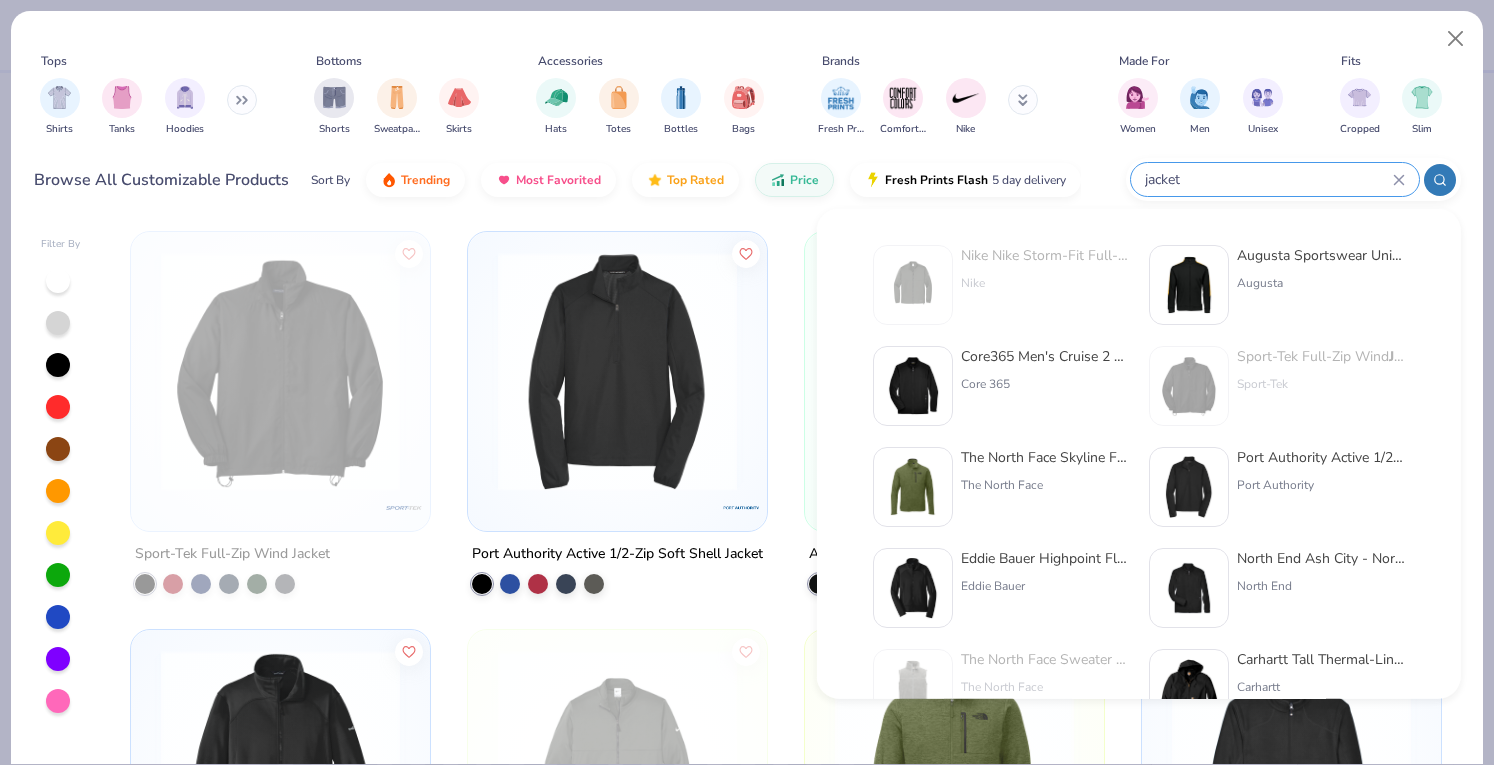 click on "jacket" at bounding box center (1268, 179) 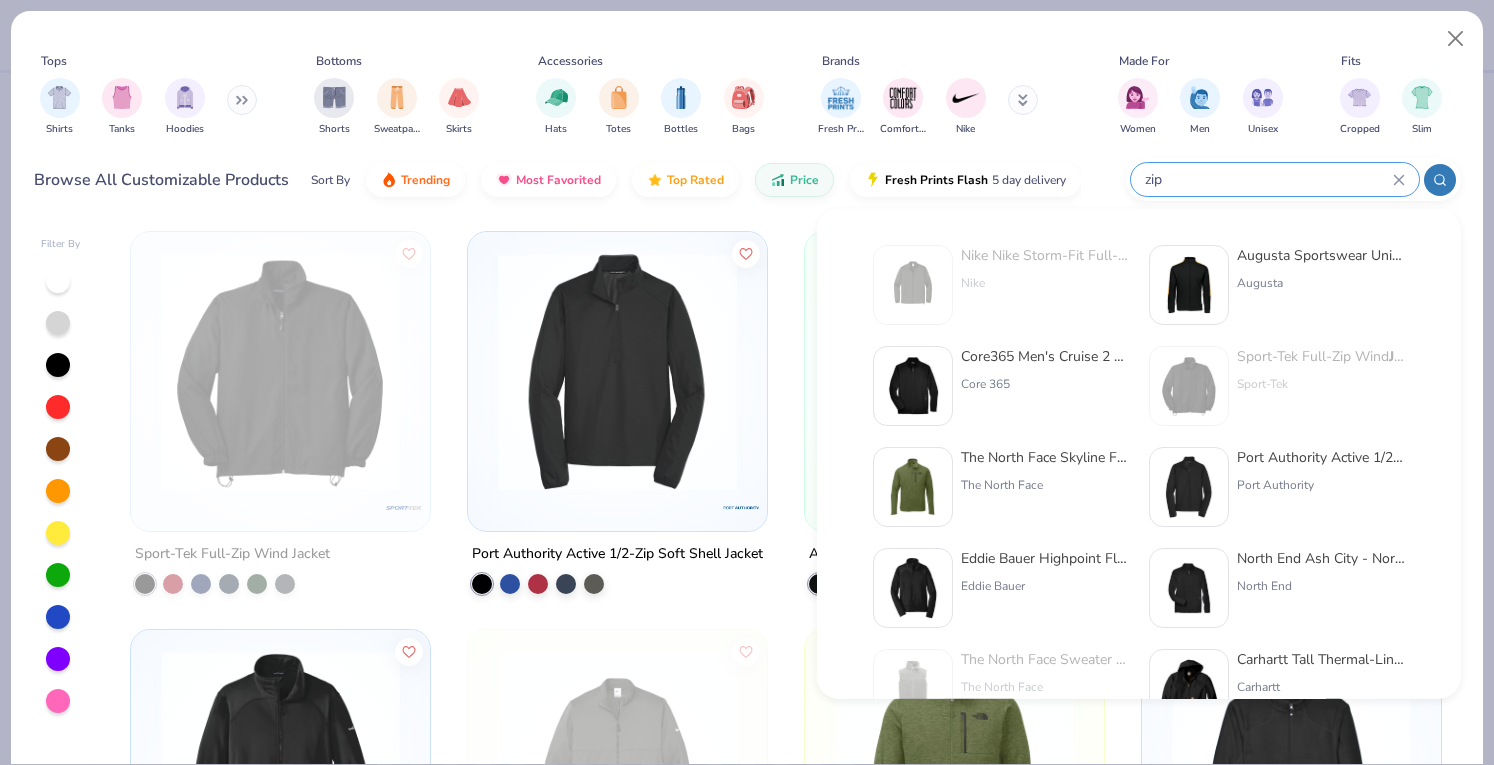 type on "zip" 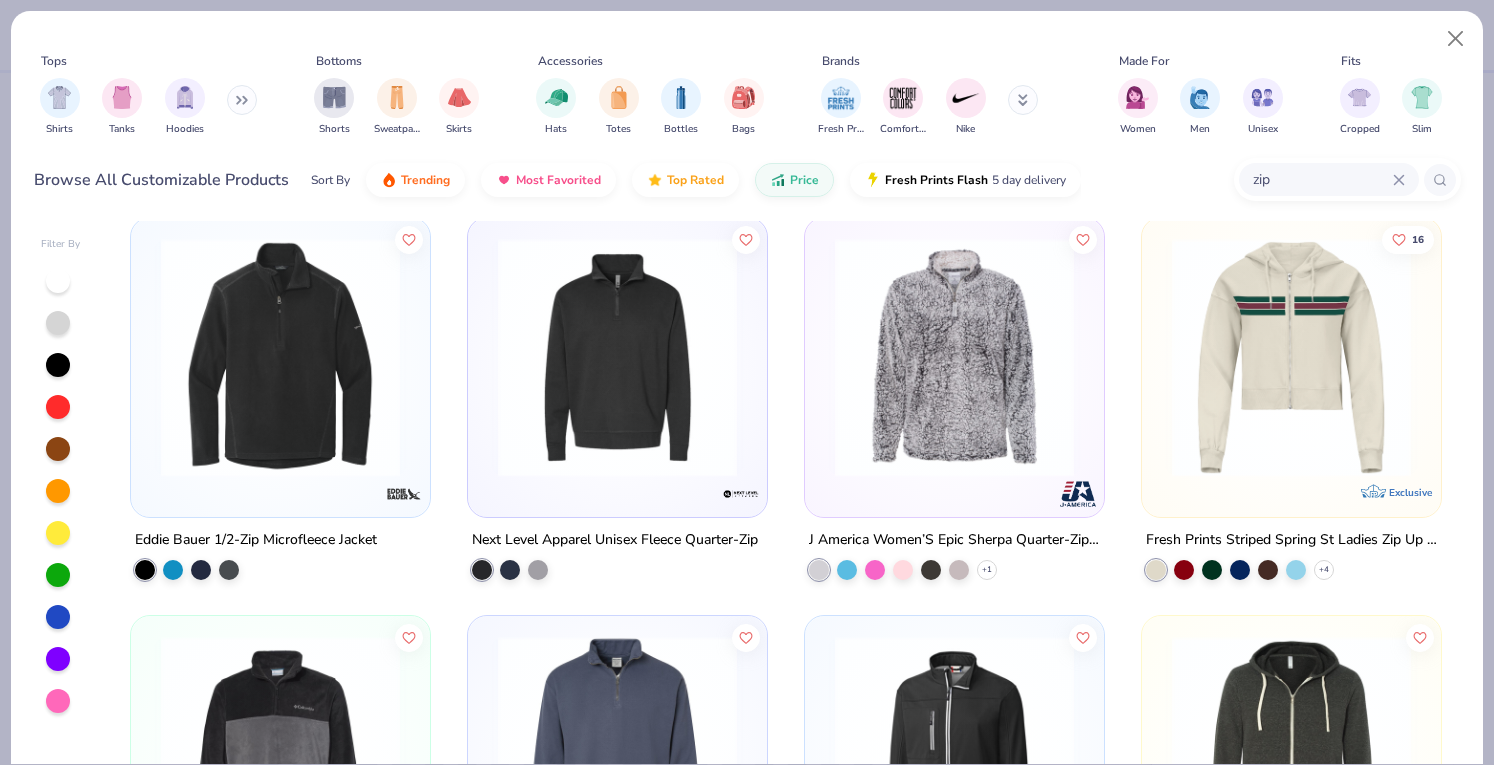 scroll, scrollTop: 3996, scrollLeft: 0, axis: vertical 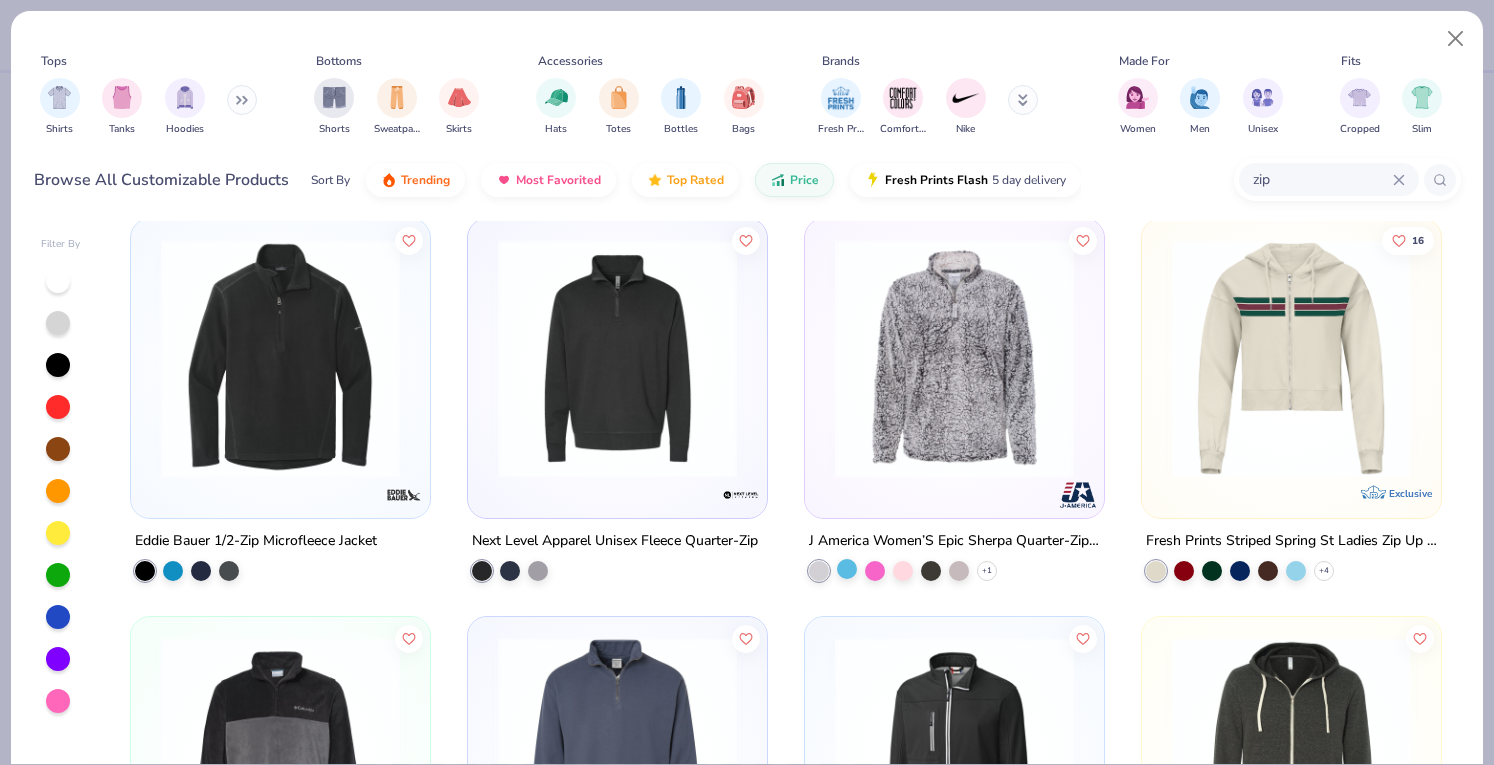 click at bounding box center (847, 569) 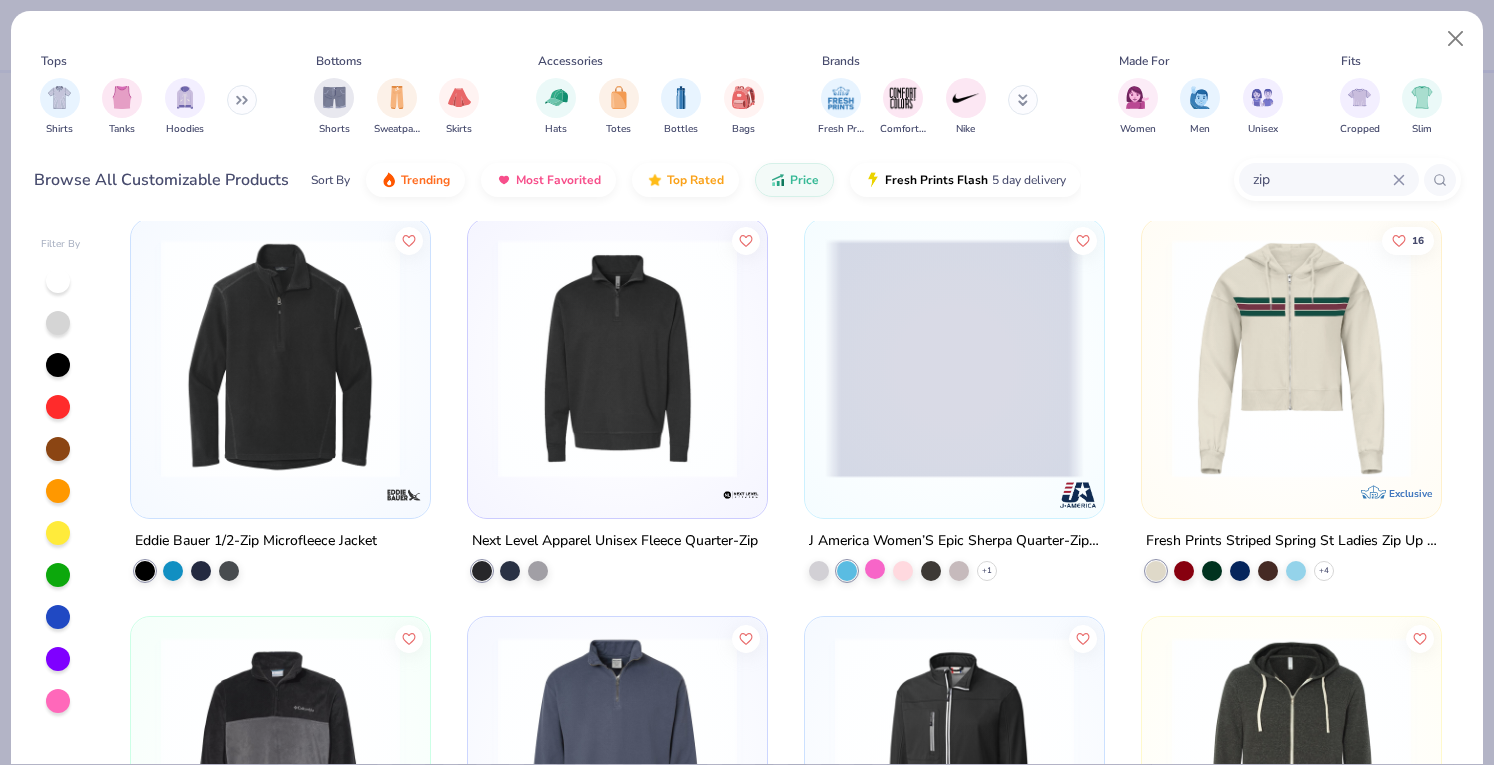 click at bounding box center (875, 569) 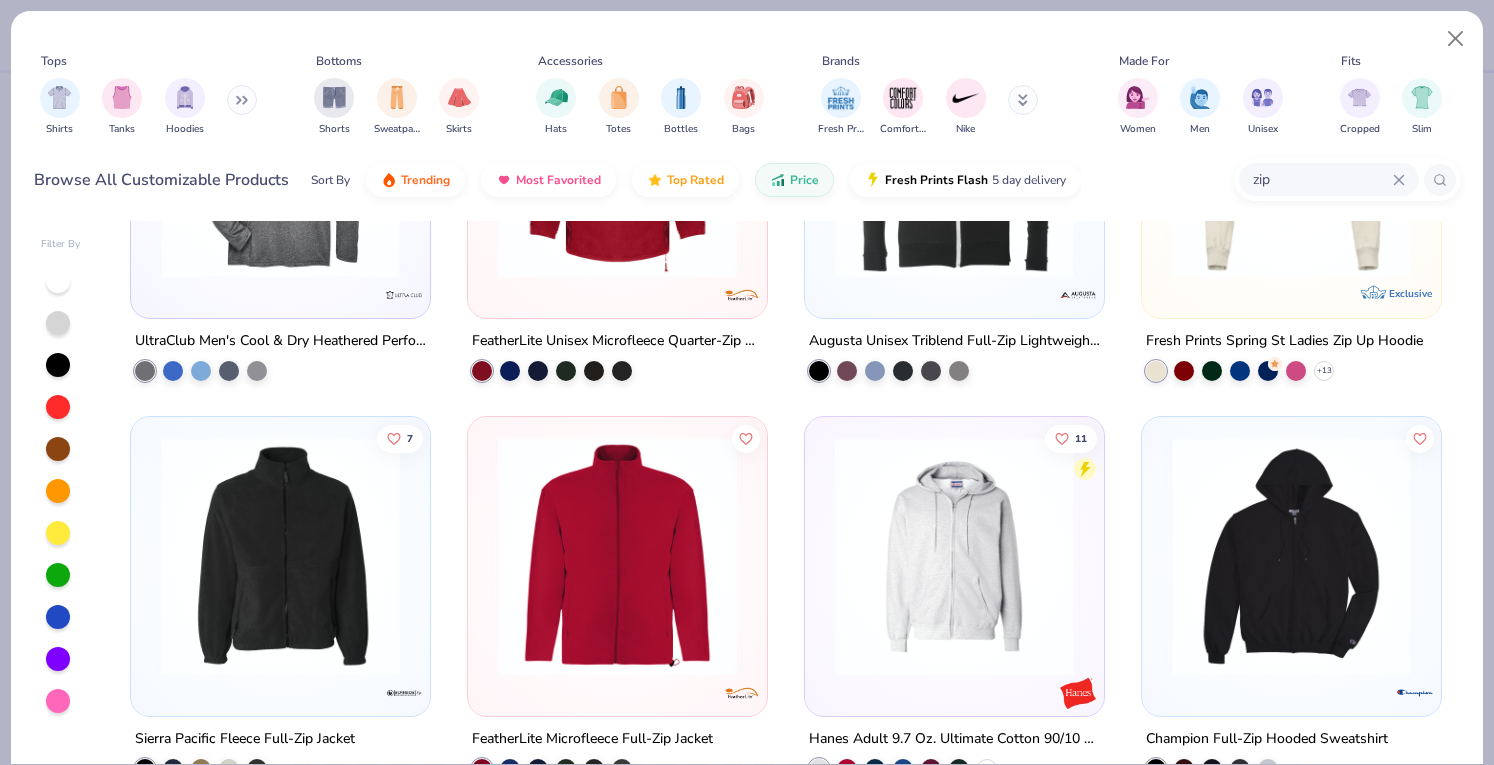 scroll, scrollTop: 3018, scrollLeft: 0, axis: vertical 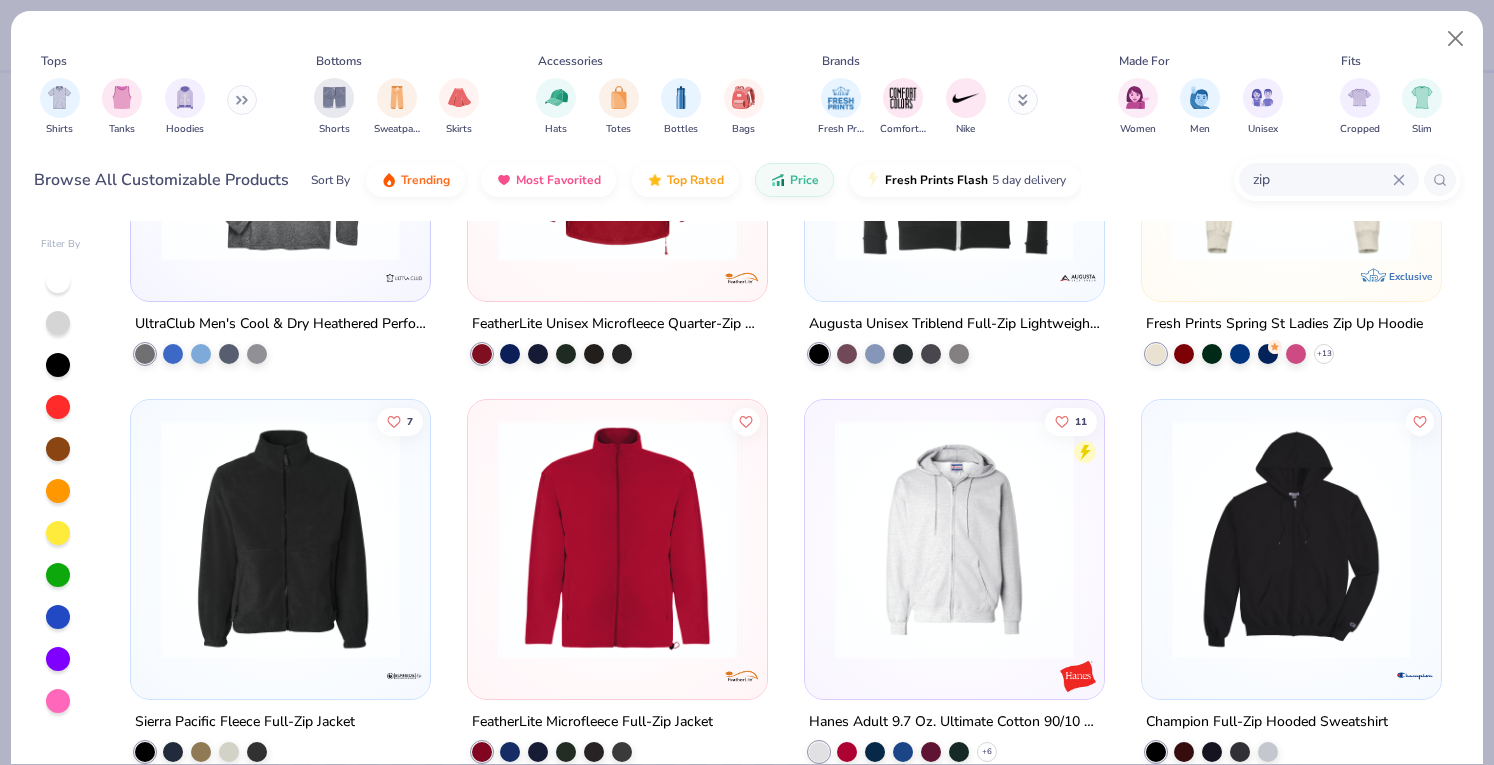 click at bounding box center [280, 539] 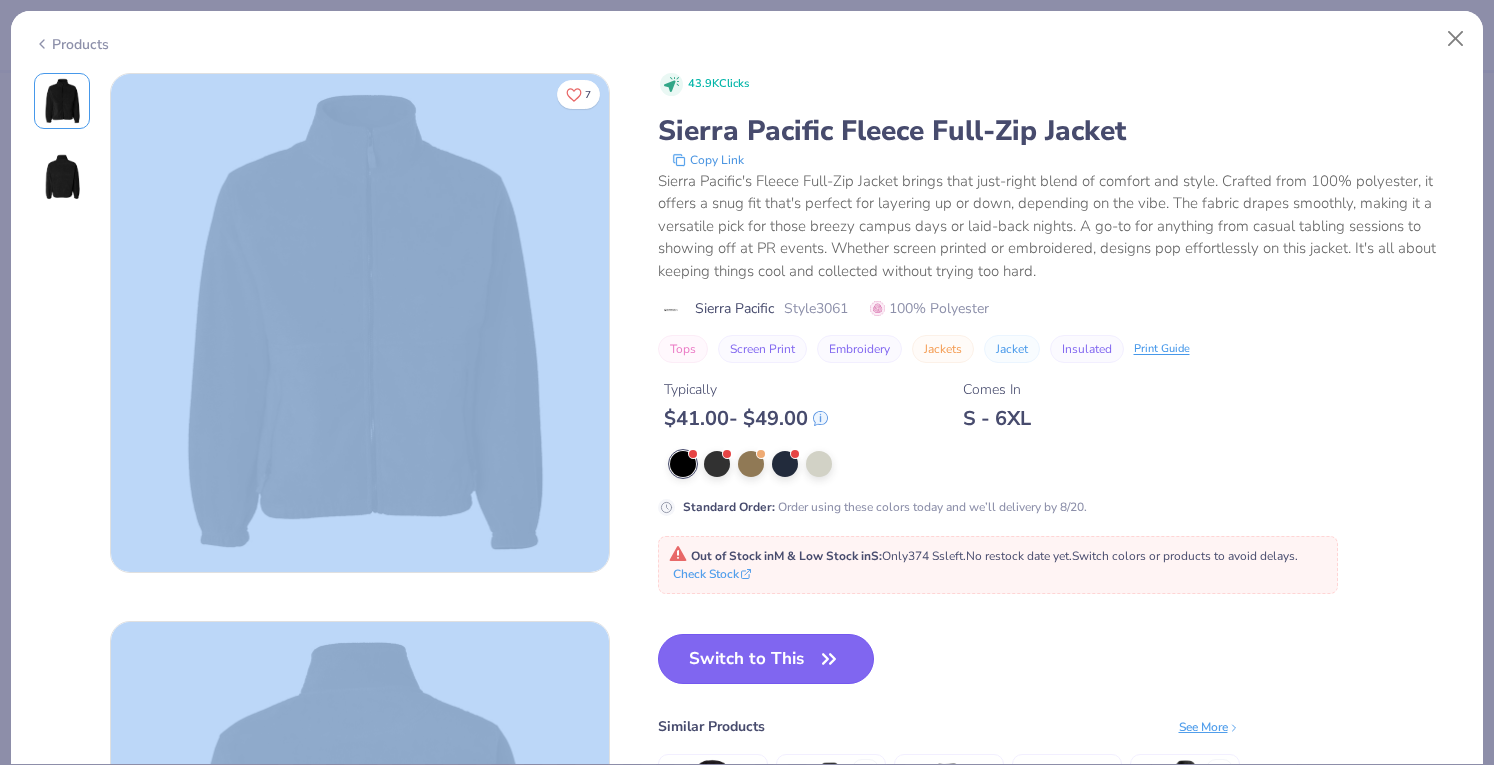 click on "Switch to This" at bounding box center [766, 659] 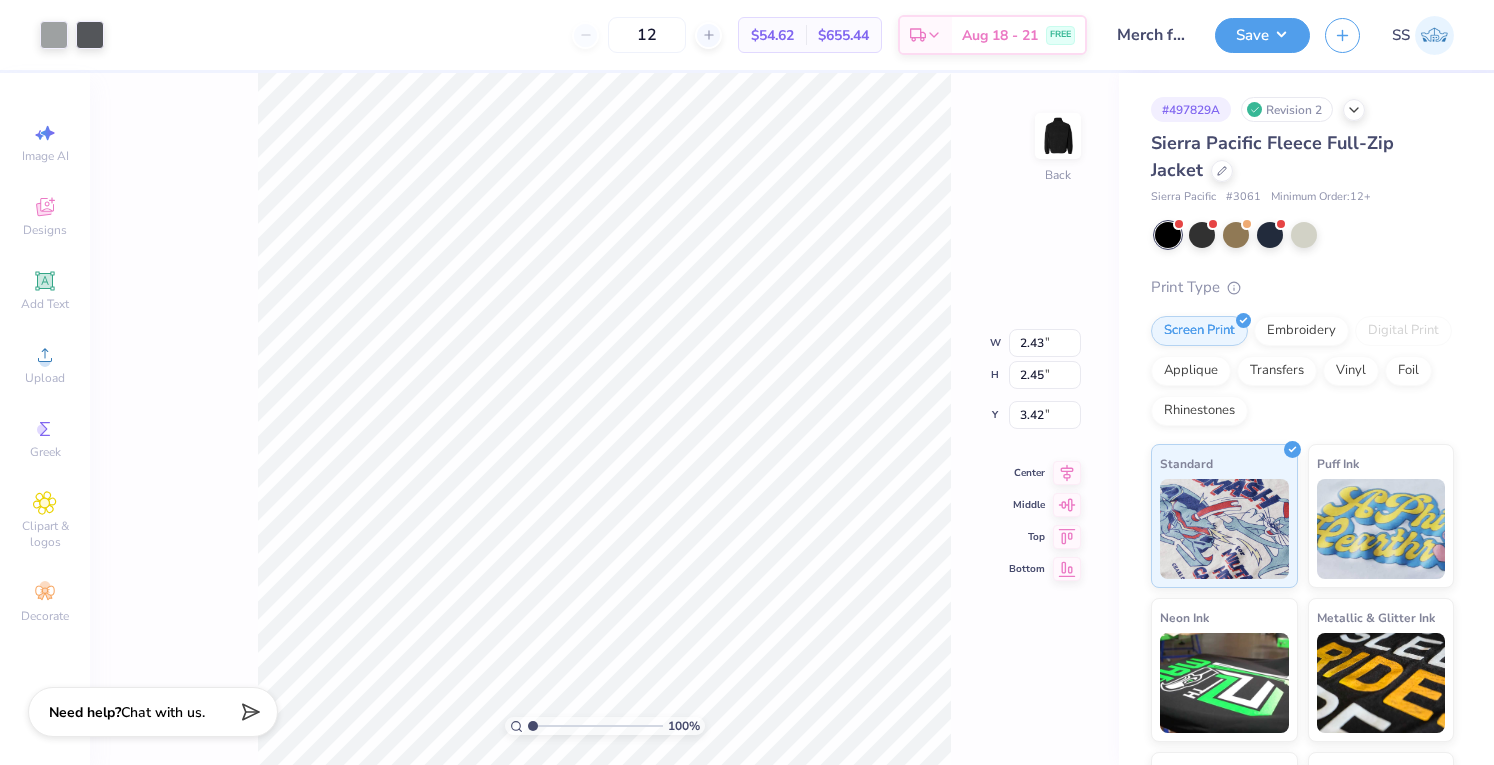 type on "3.00" 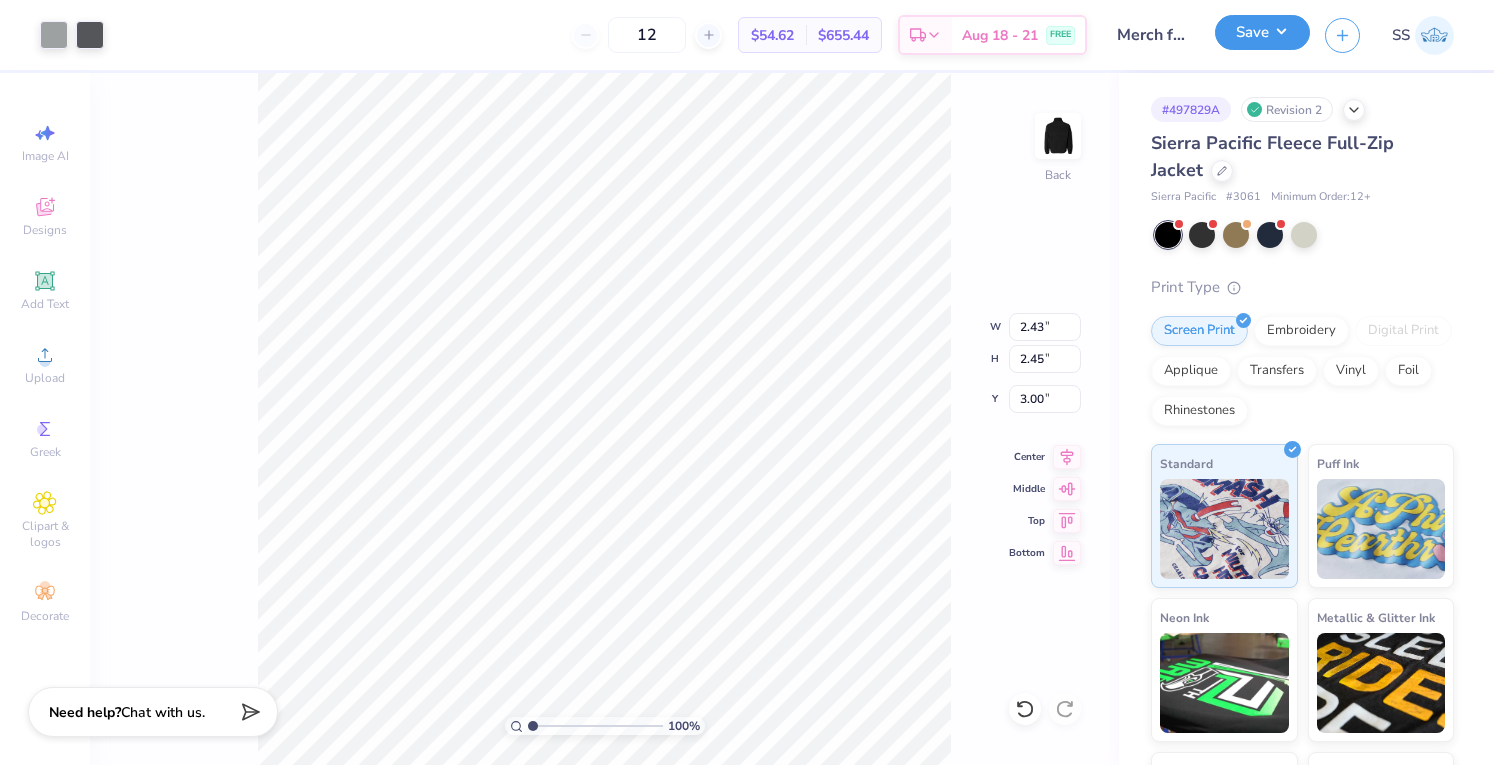 click on "Save" at bounding box center (1262, 32) 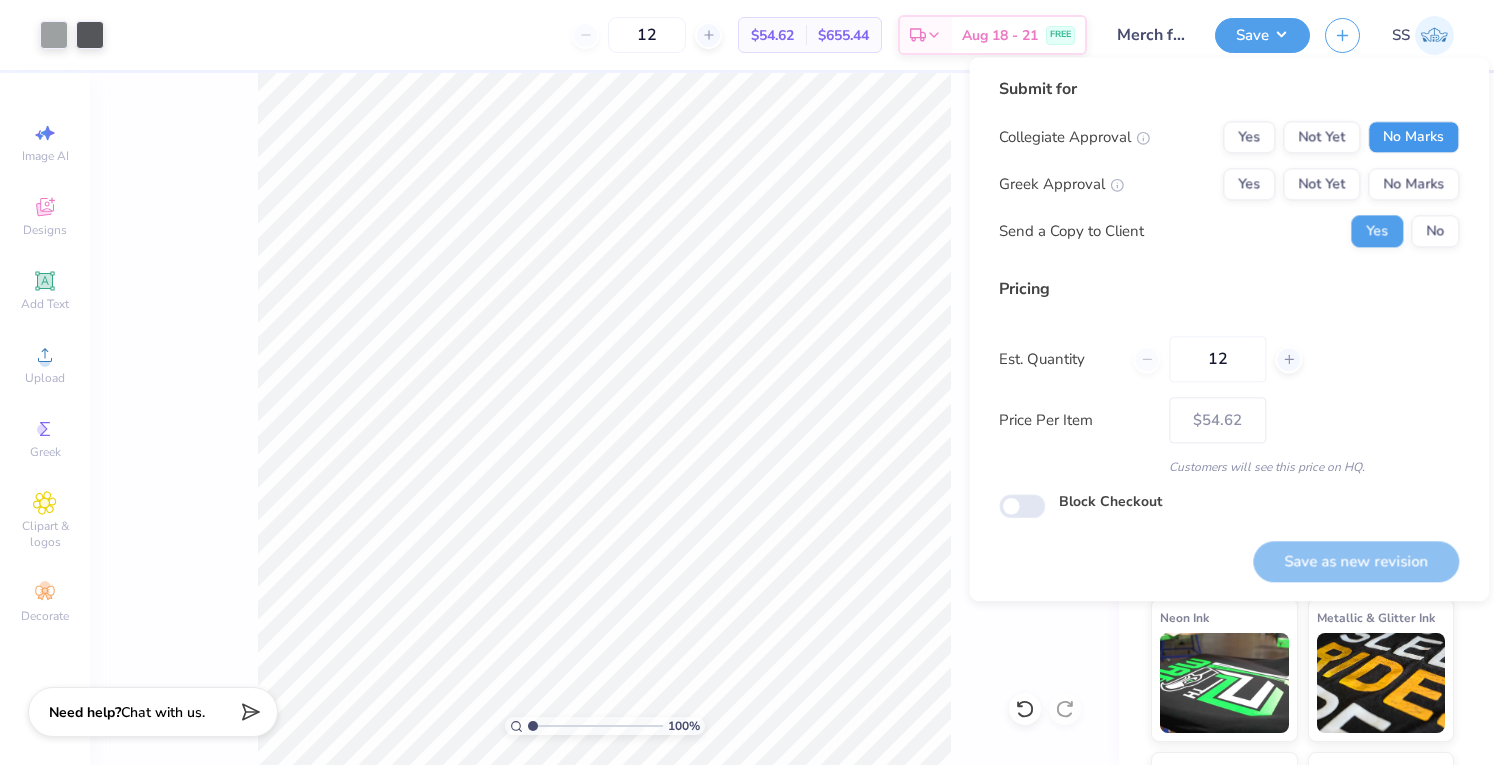 click on "No Marks" at bounding box center (1413, 137) 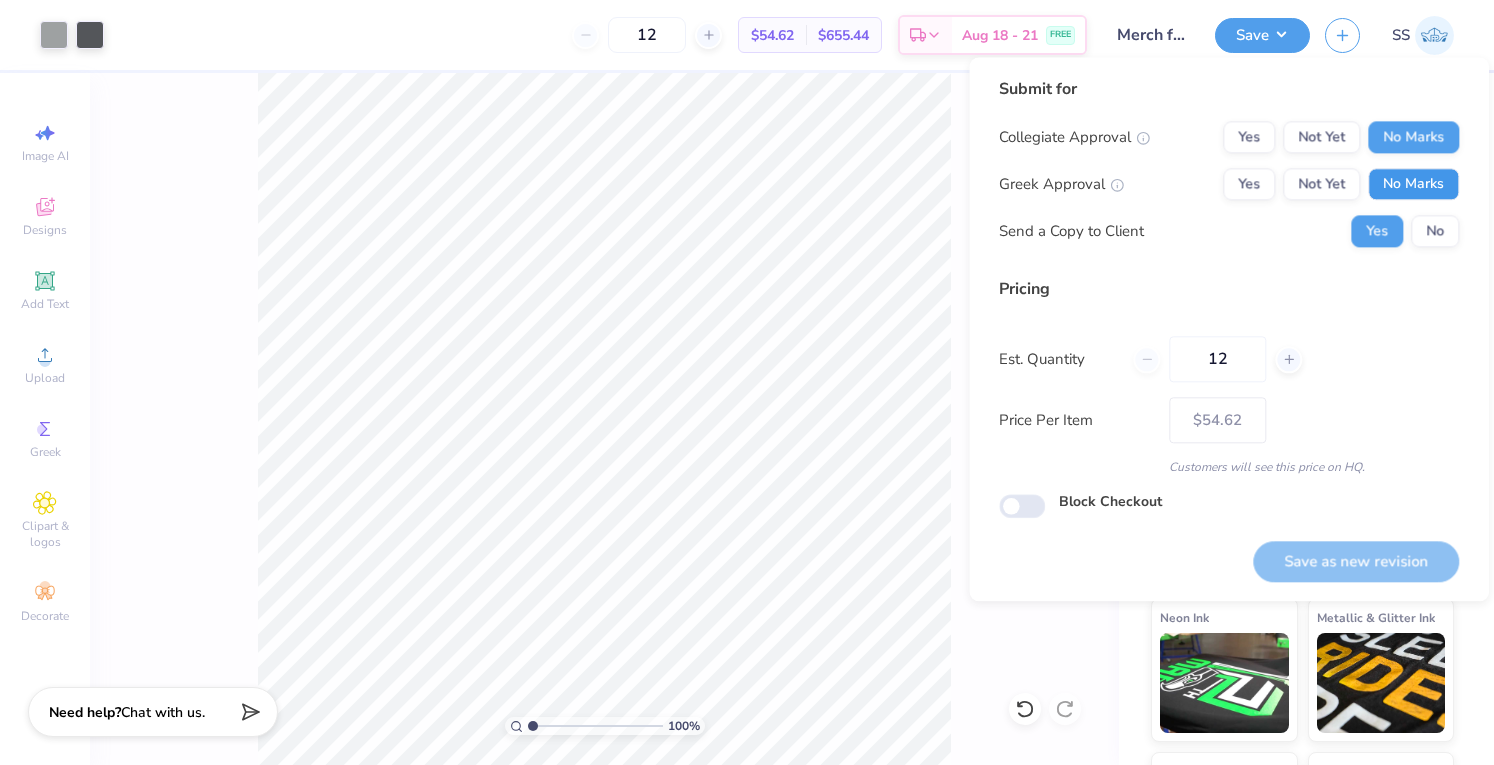 click on "No Marks" at bounding box center (1413, 184) 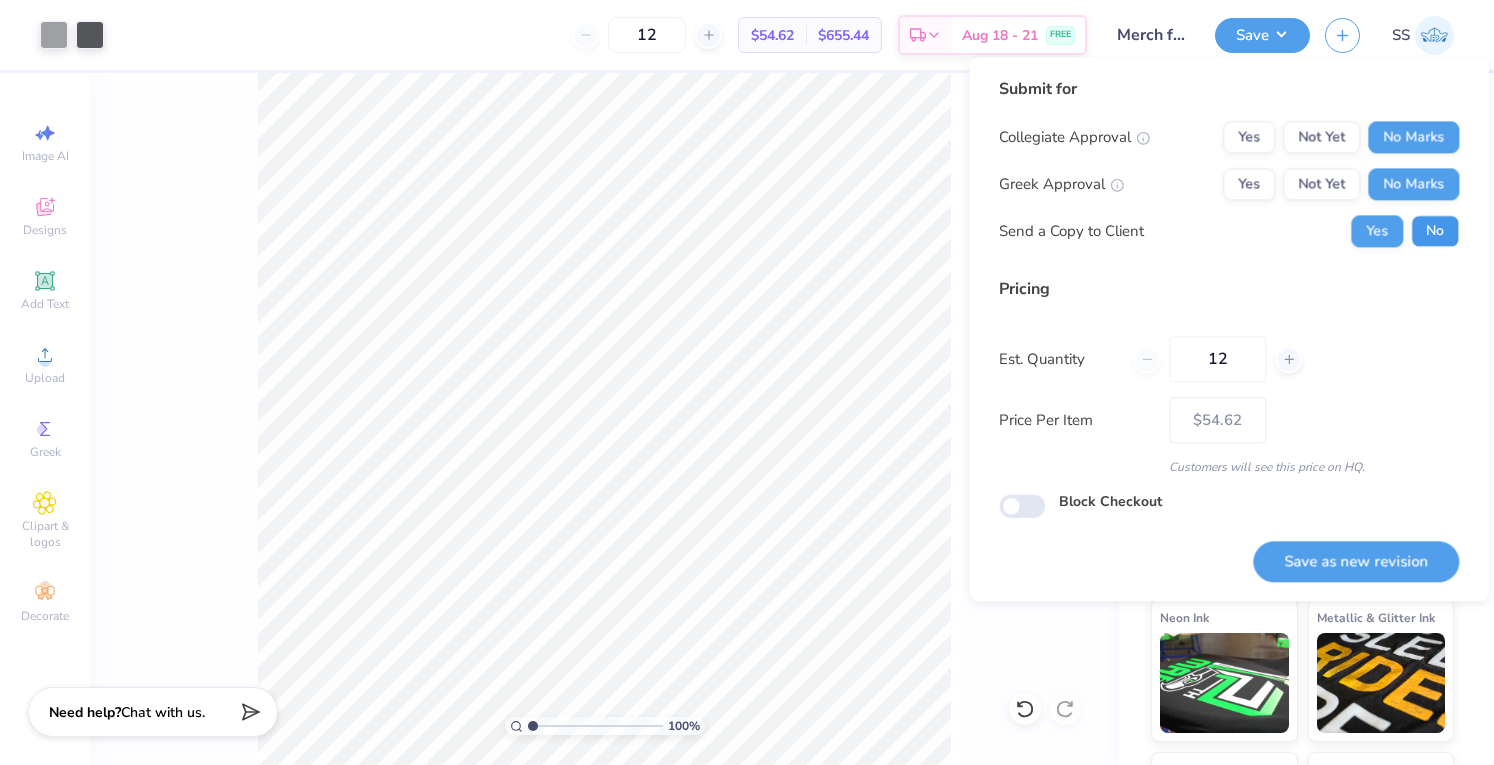 click on "No" at bounding box center [1435, 231] 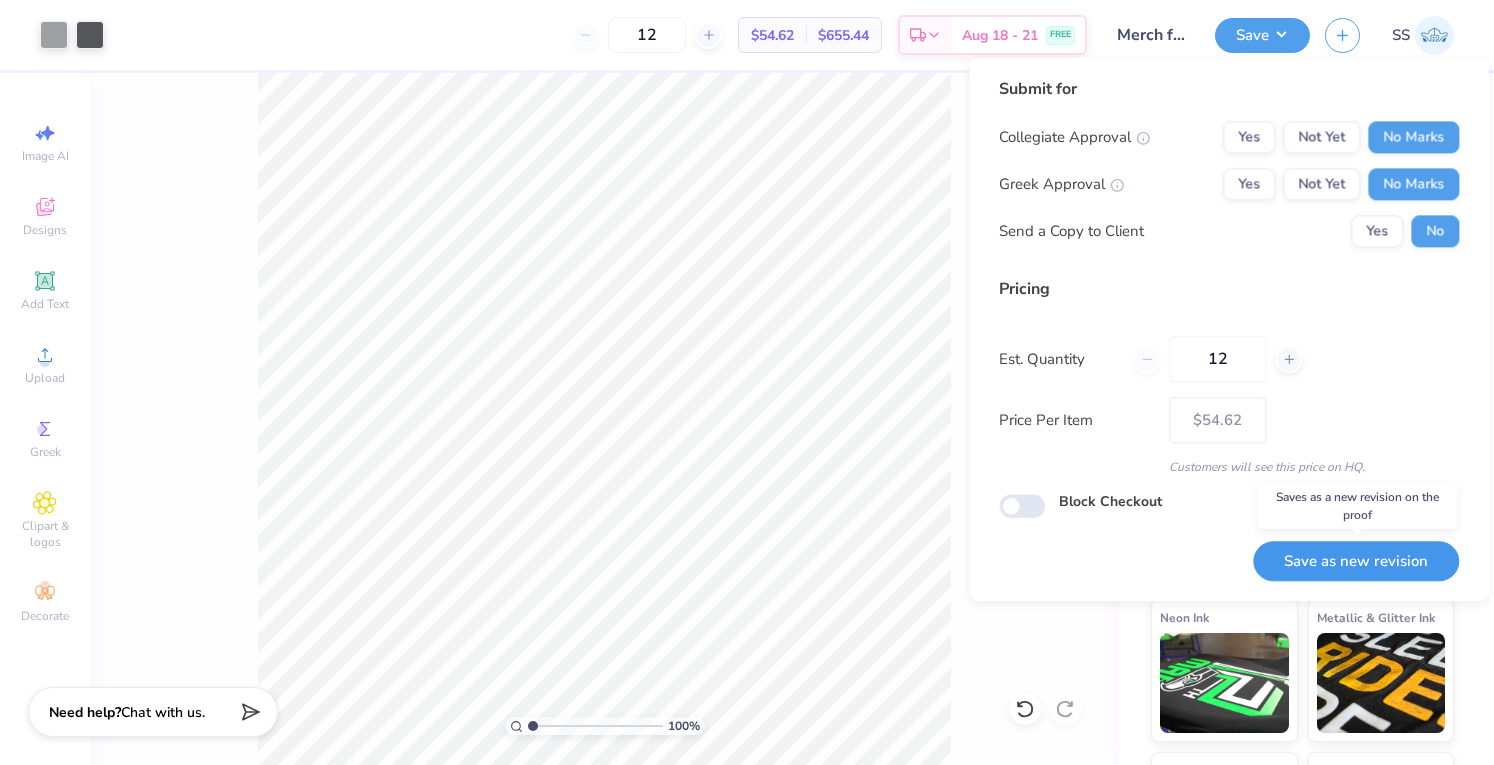 click on "Save as new revision" at bounding box center [1356, 561] 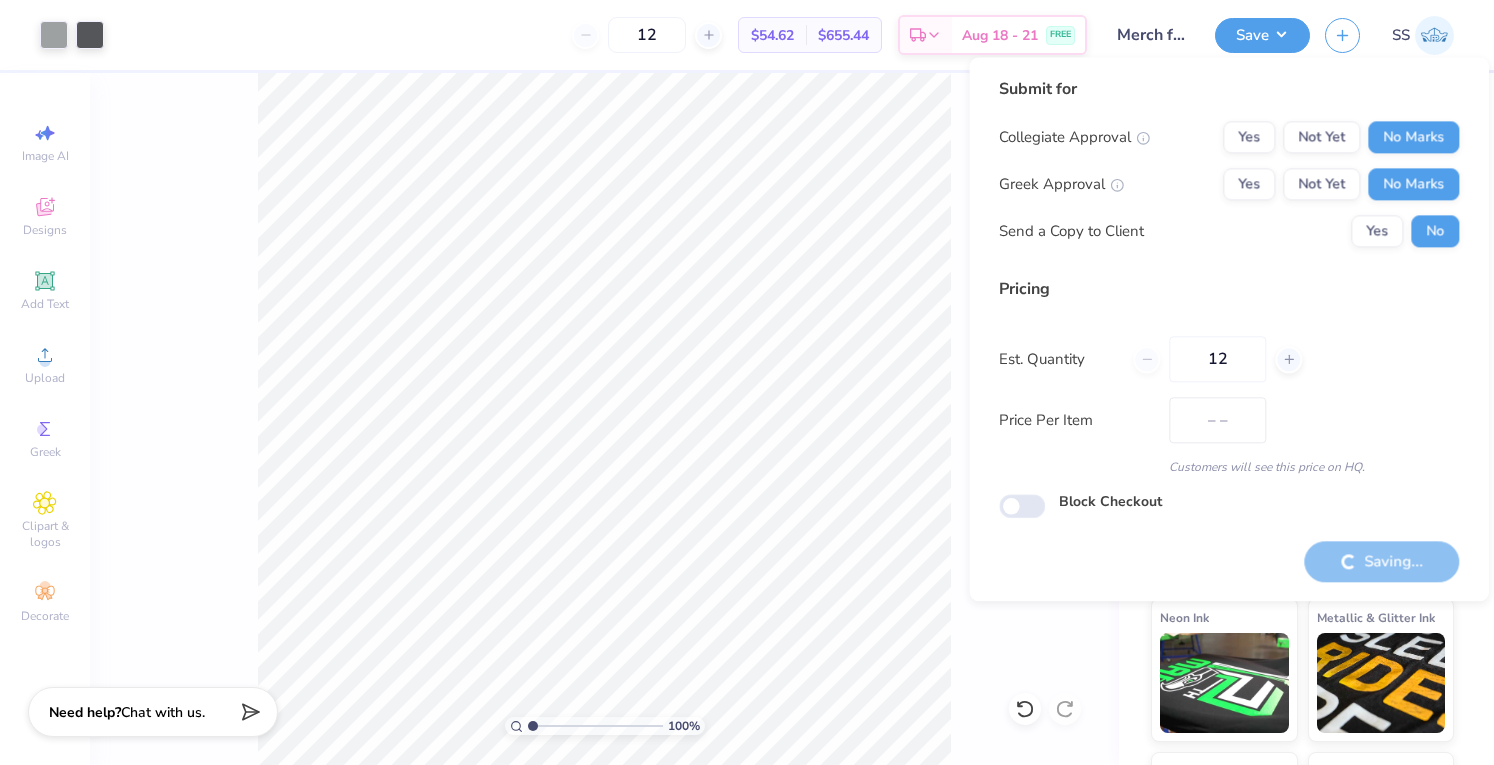type on "$54.62" 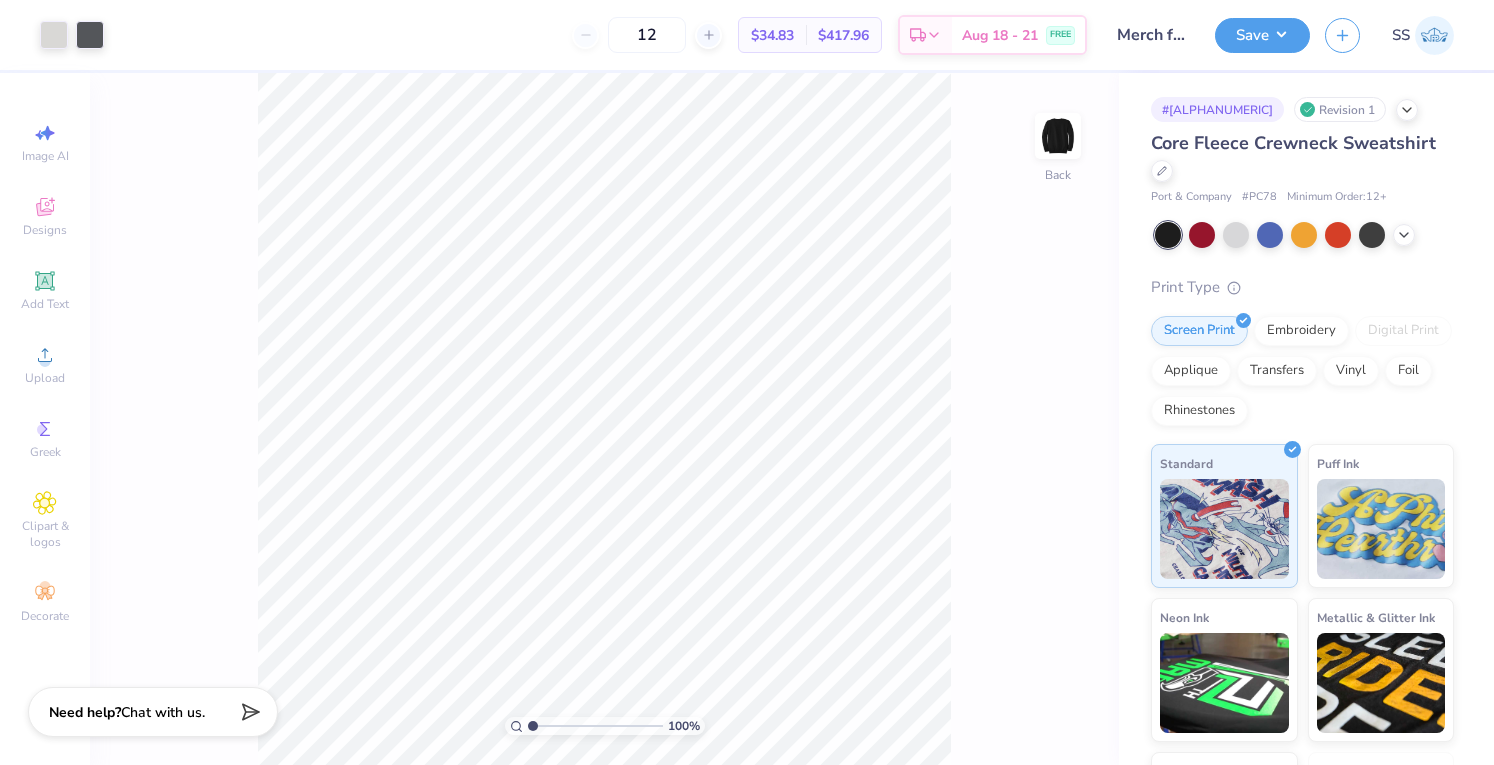 scroll, scrollTop: 0, scrollLeft: 0, axis: both 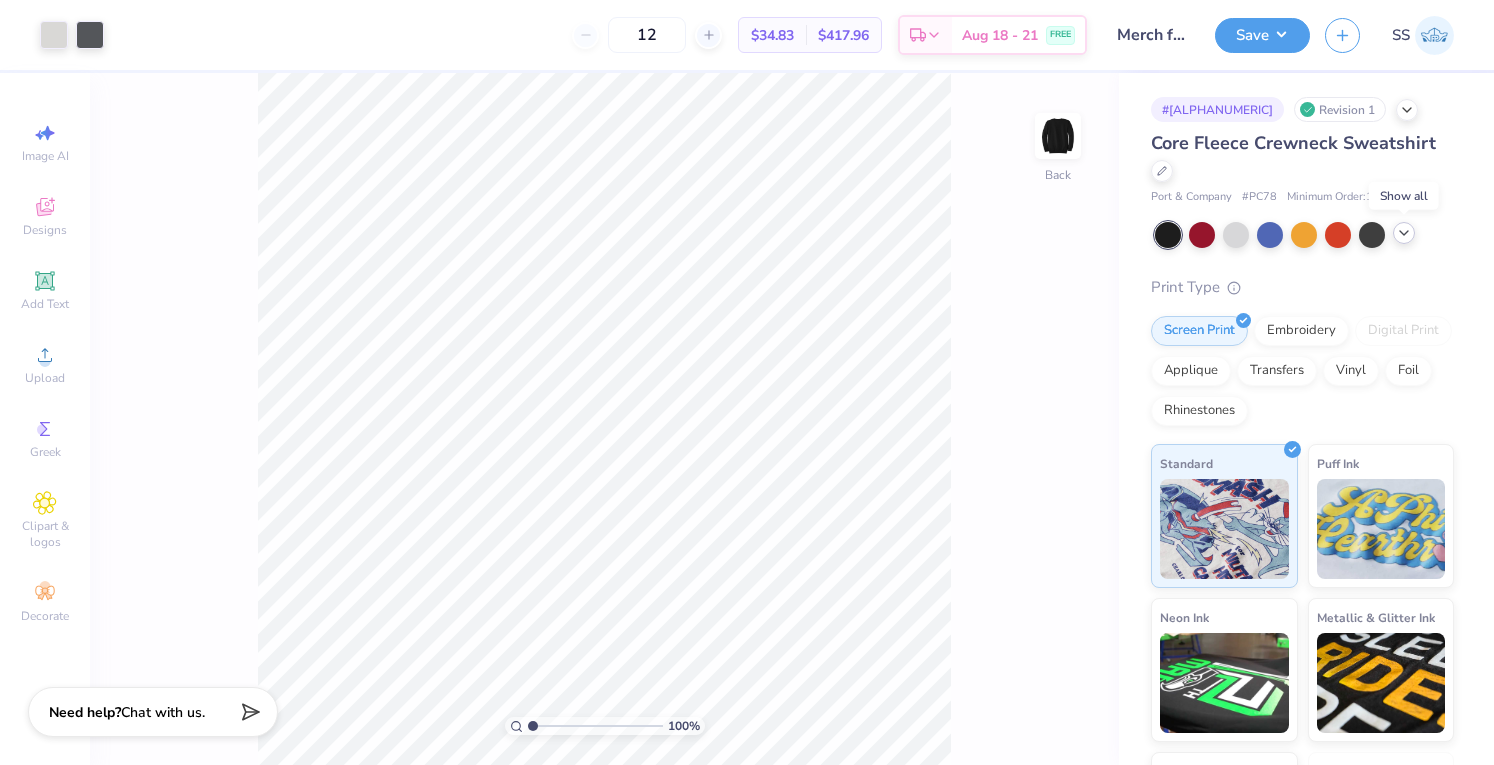 click 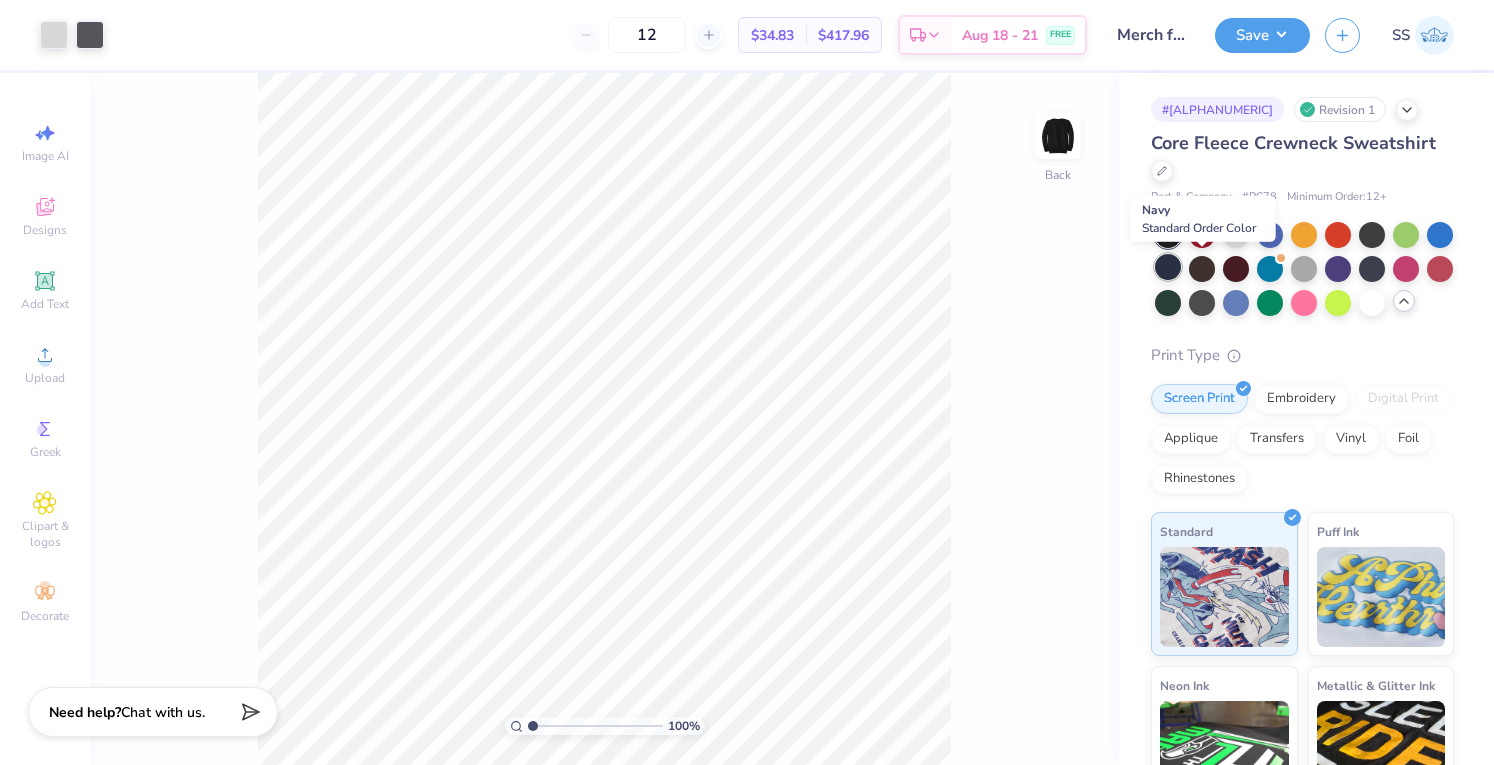 click at bounding box center (1168, 267) 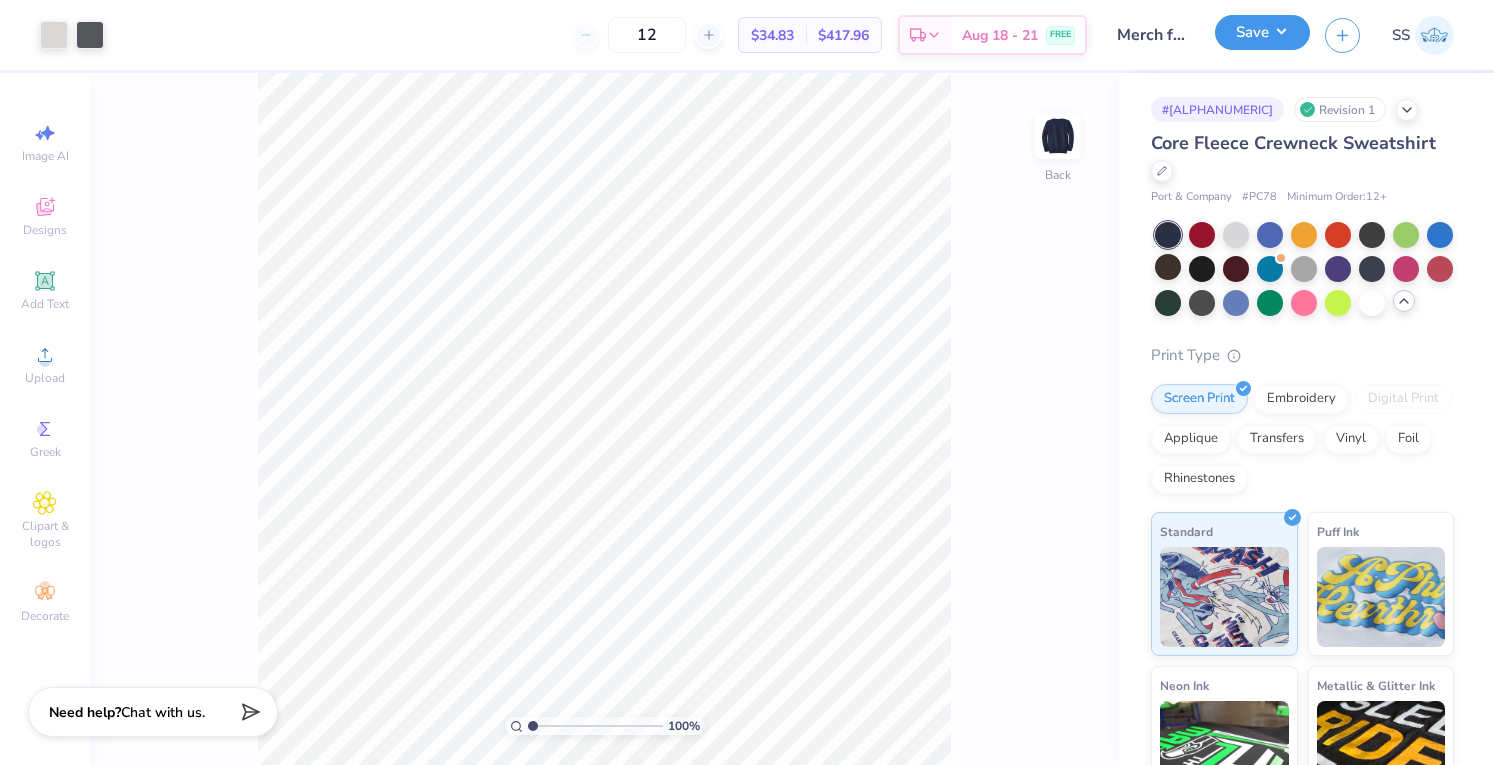click on "Save" at bounding box center [1262, 32] 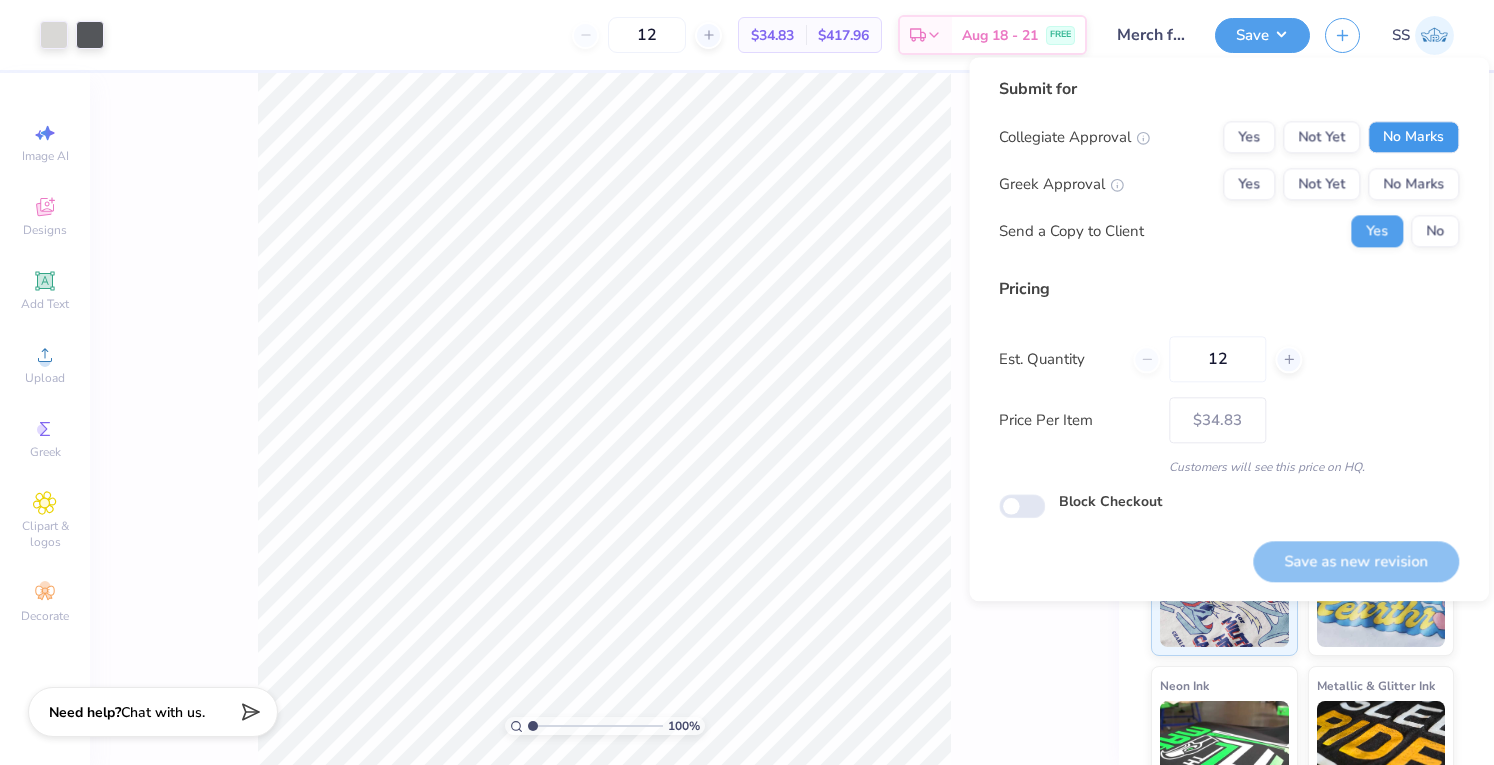 click on "No Marks" at bounding box center (1413, 137) 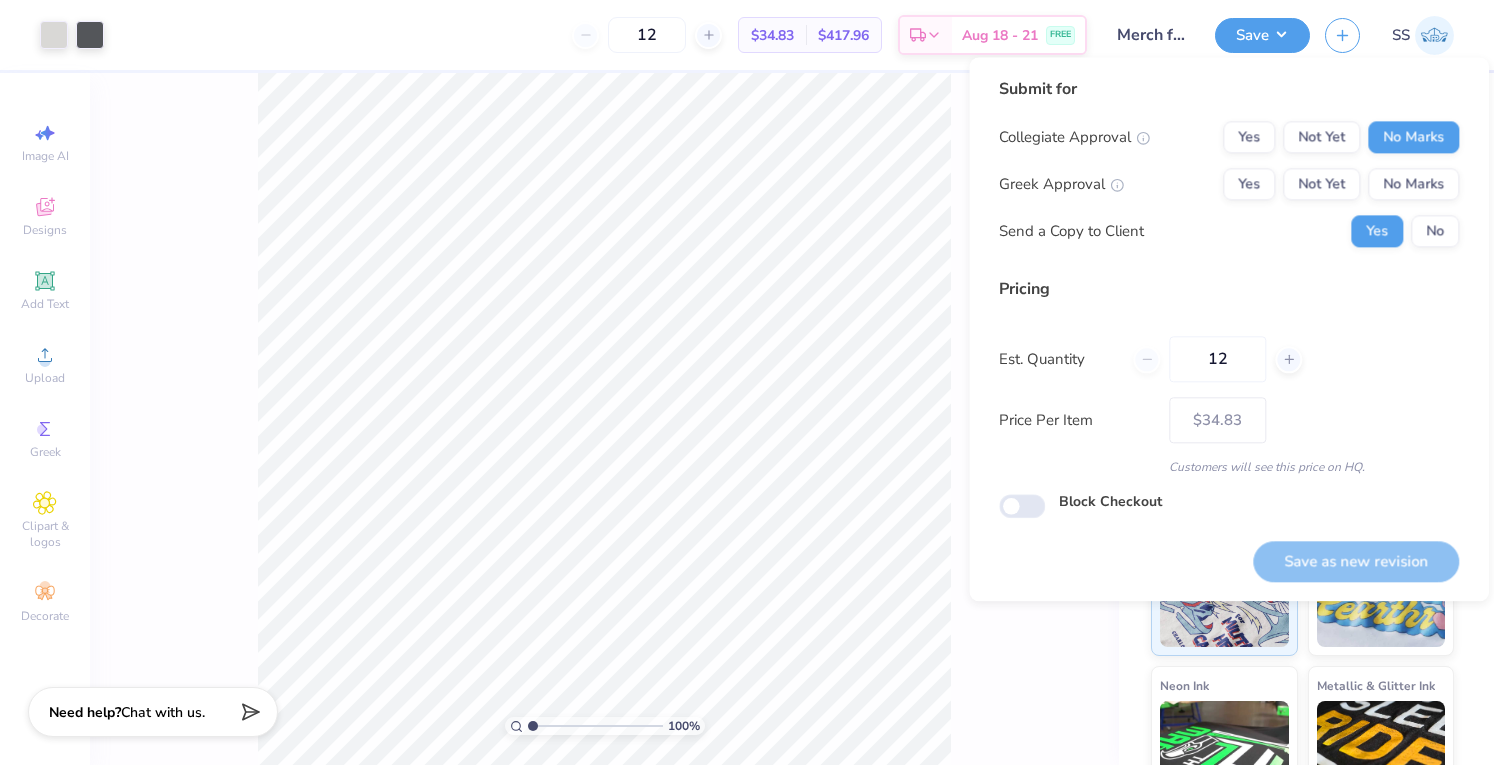 click on "Collegiate Approval Yes Not Yet No Marks Greek Approval Yes Not Yet No Marks Send a Copy to Client Yes No" at bounding box center [1229, 184] 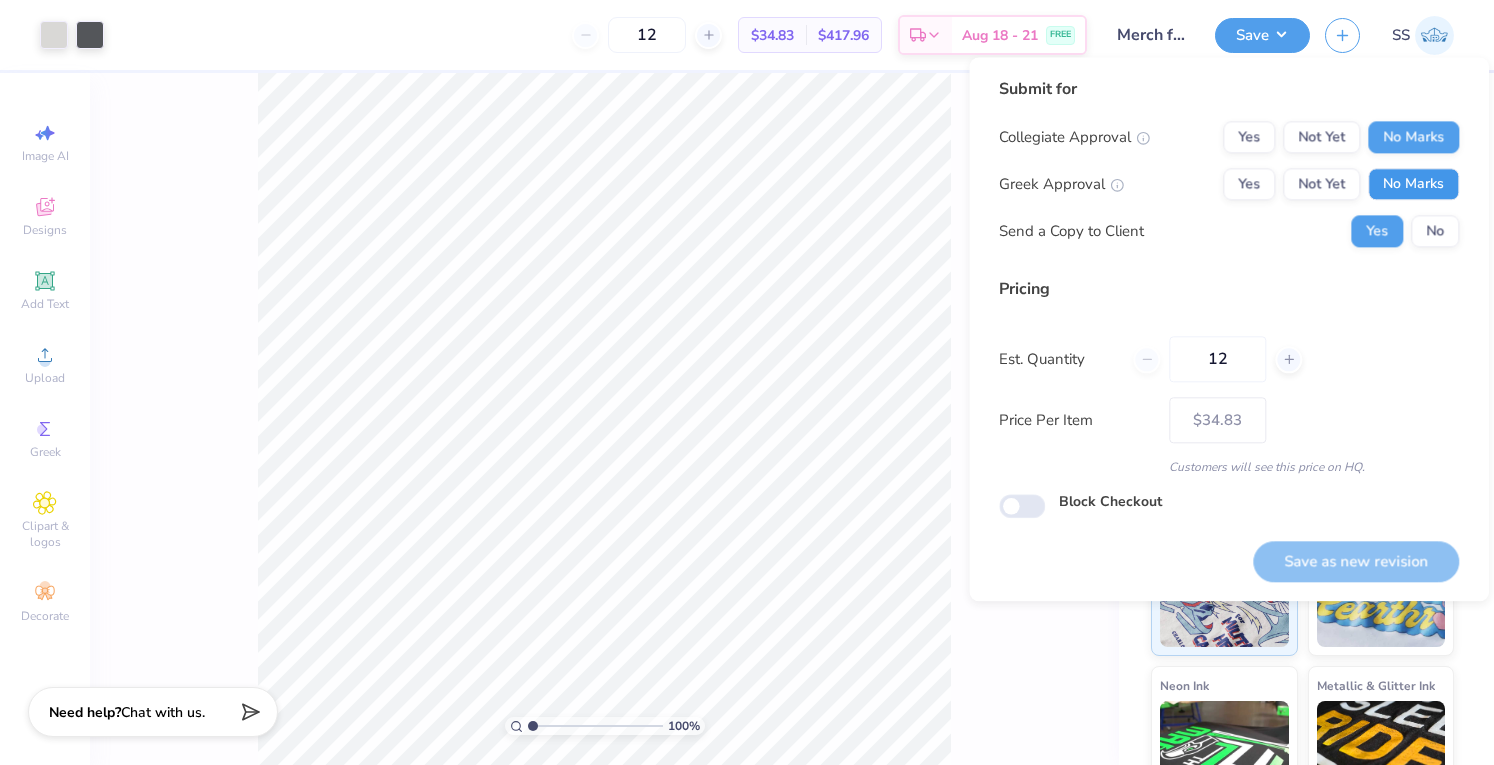 click on "No Marks" at bounding box center (1413, 184) 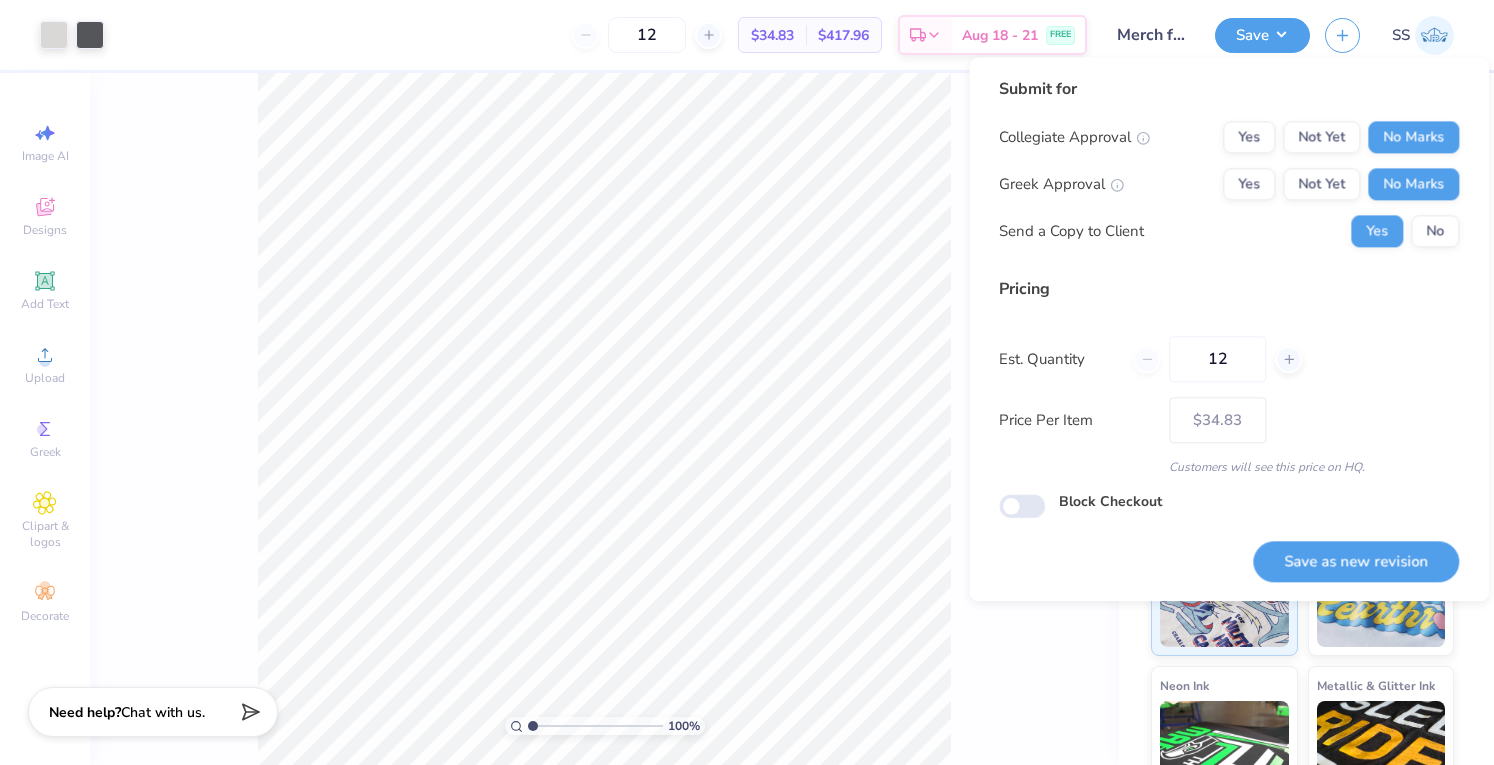 click on "Collegiate Approval Yes Not Yet No Marks Greek Approval Yes Not Yet No Marks Send a Copy to Client Yes No" at bounding box center (1229, 184) 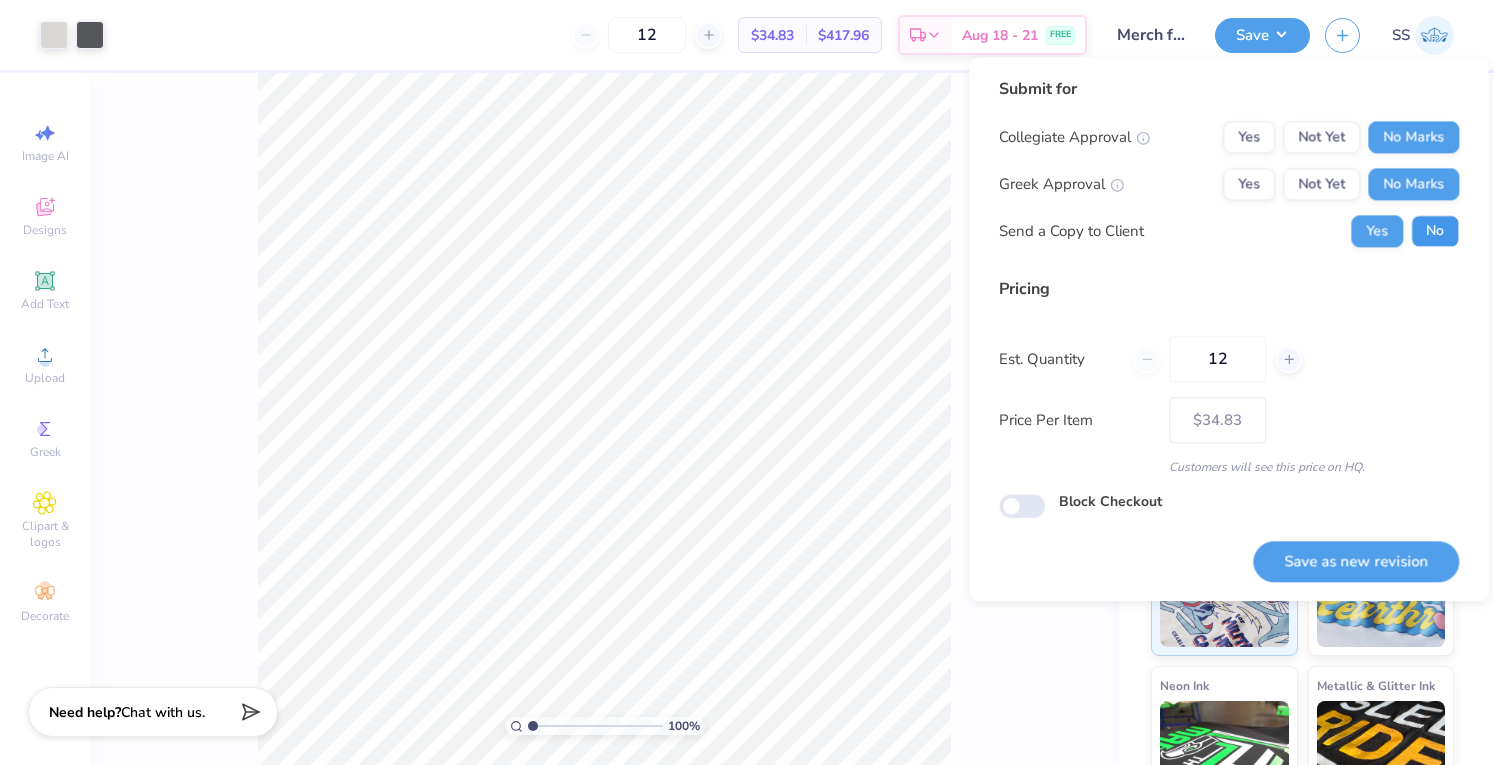 click on "No" at bounding box center (1435, 231) 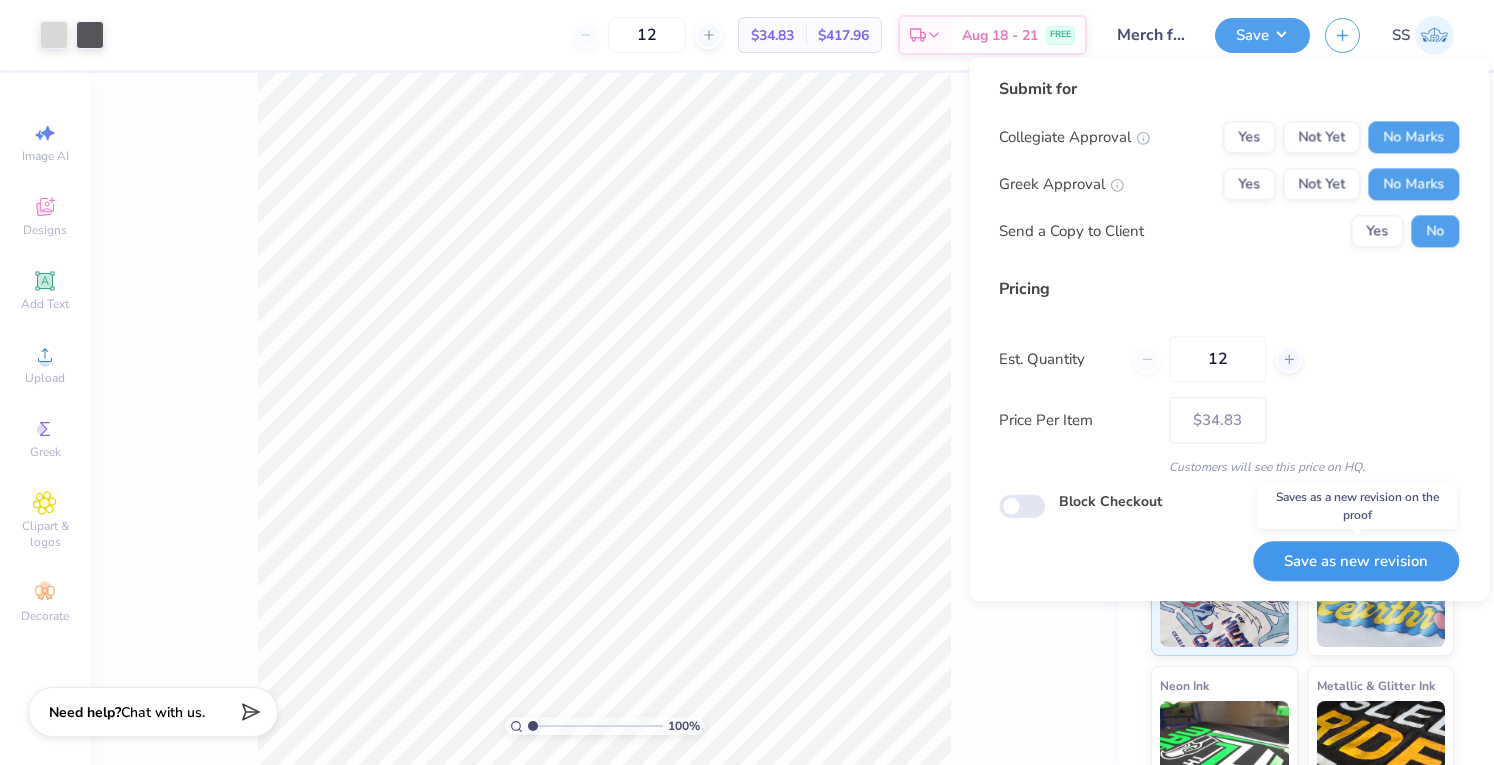 click on "Save as new revision" at bounding box center (1356, 561) 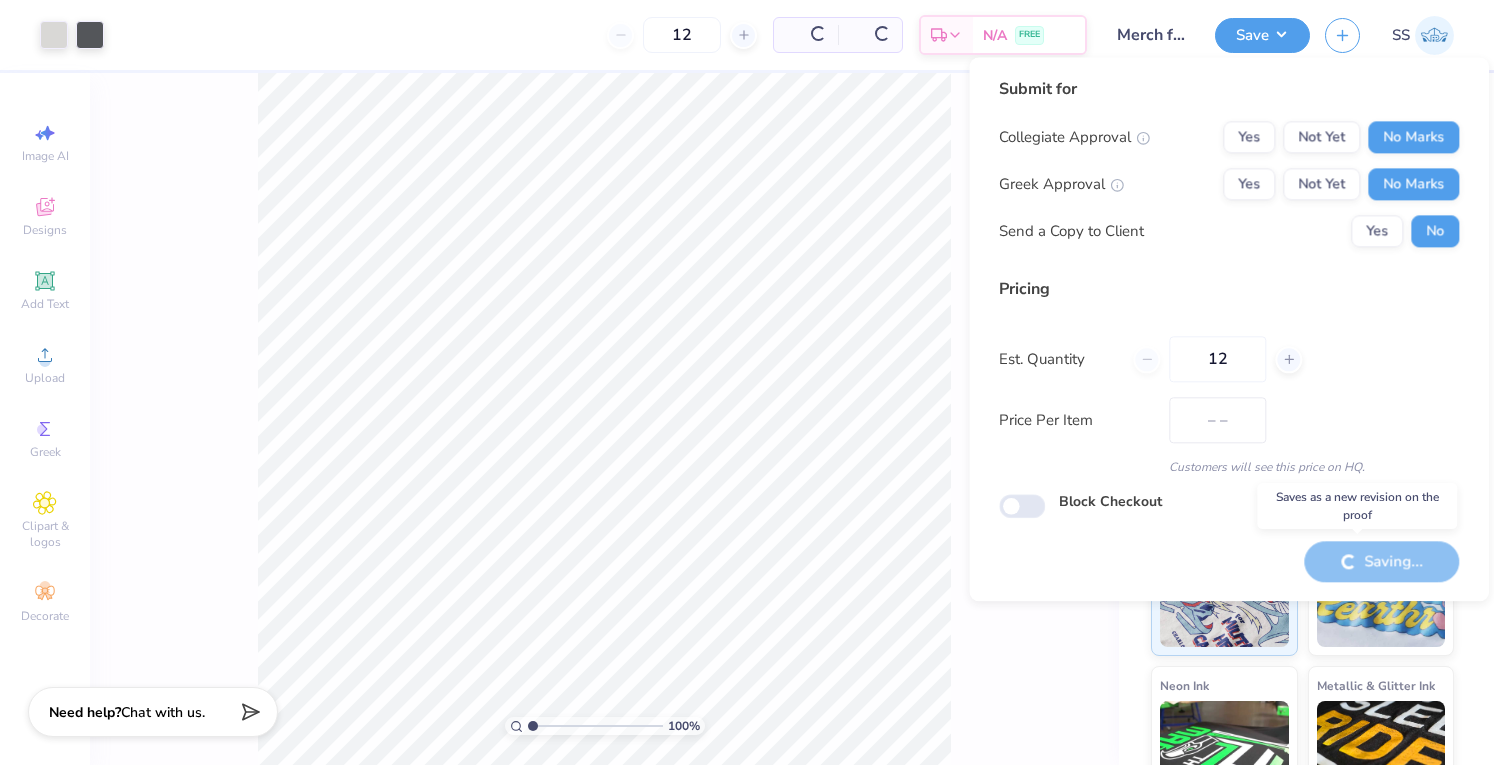 type on "$34.83" 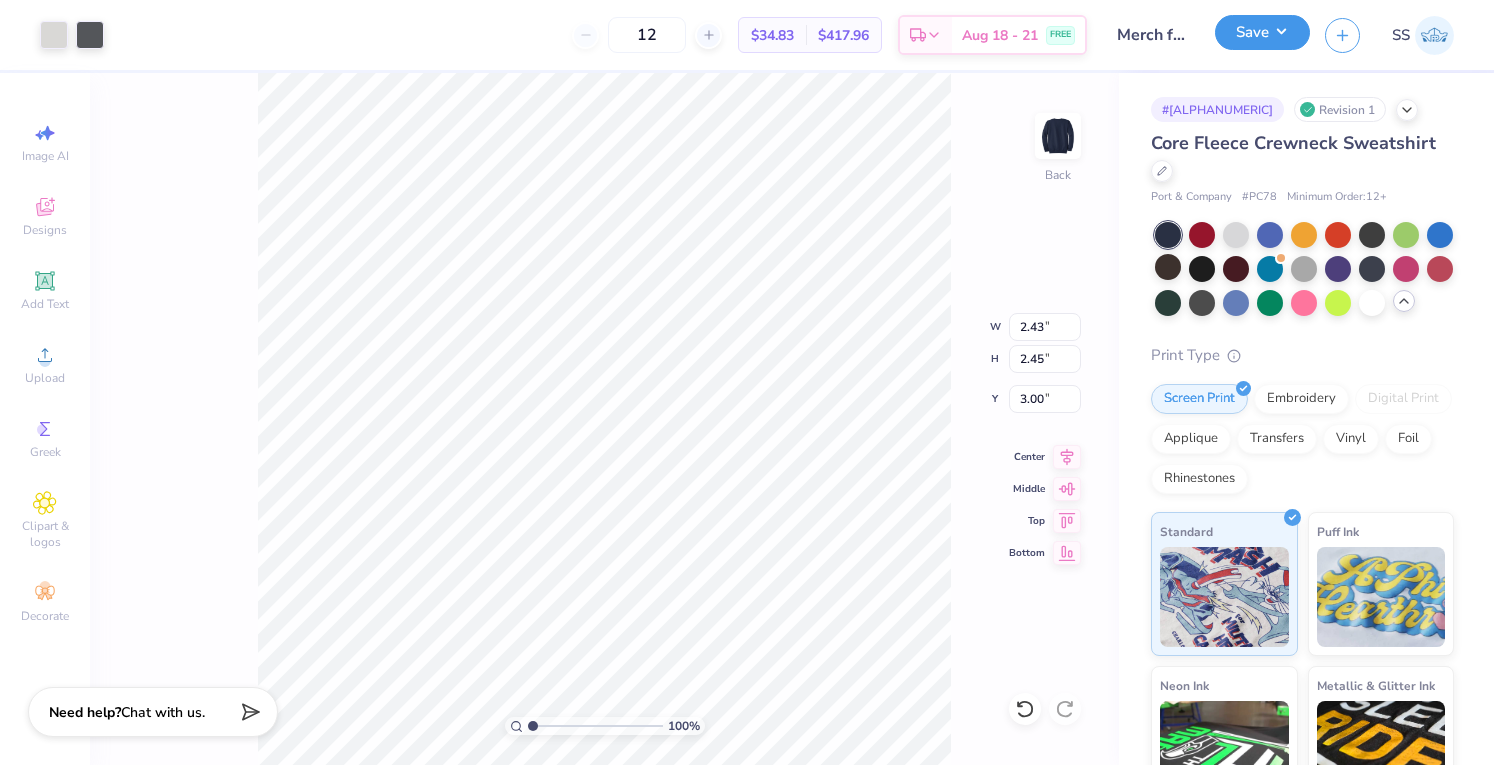 click on "Save" at bounding box center (1262, 32) 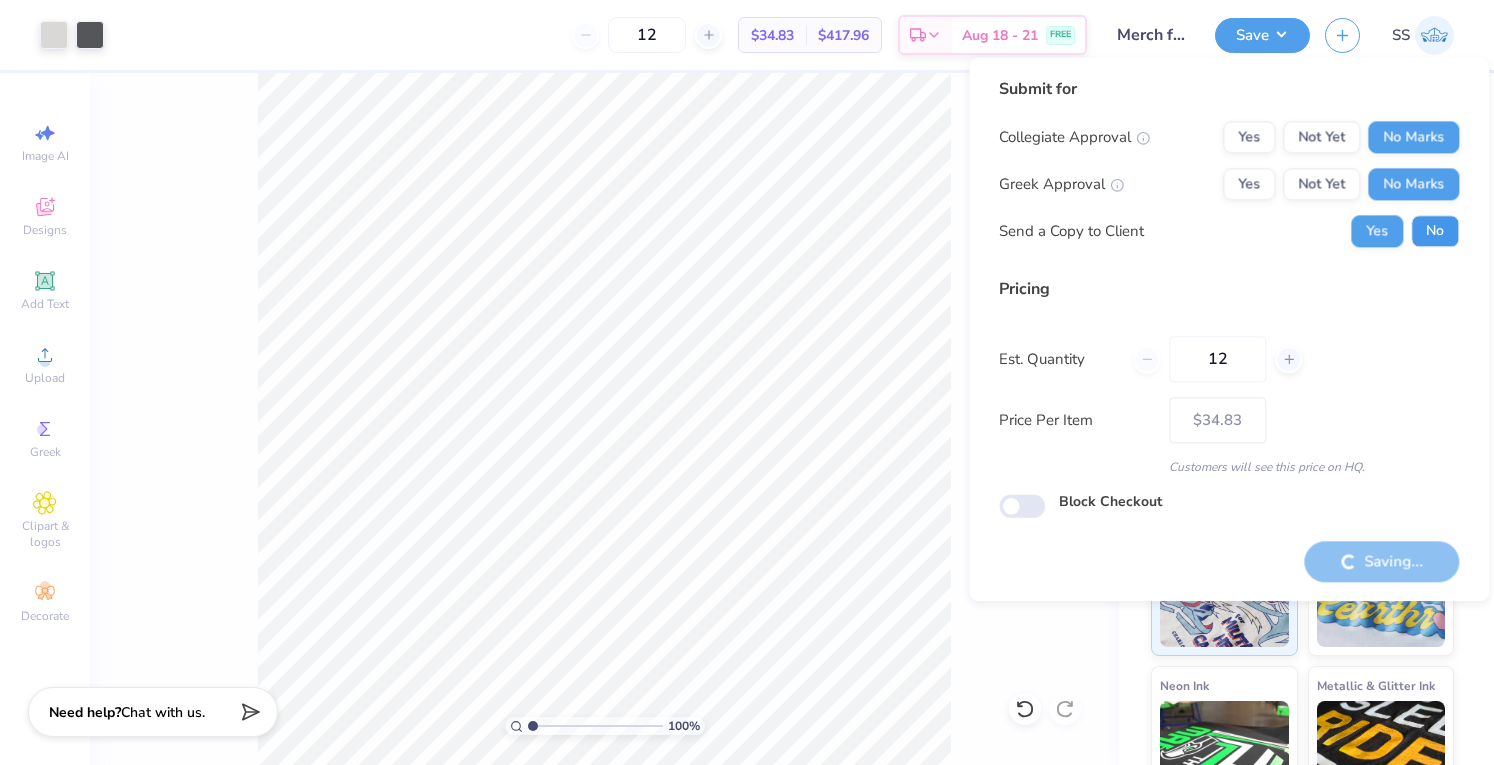 click on "No" at bounding box center [1435, 231] 